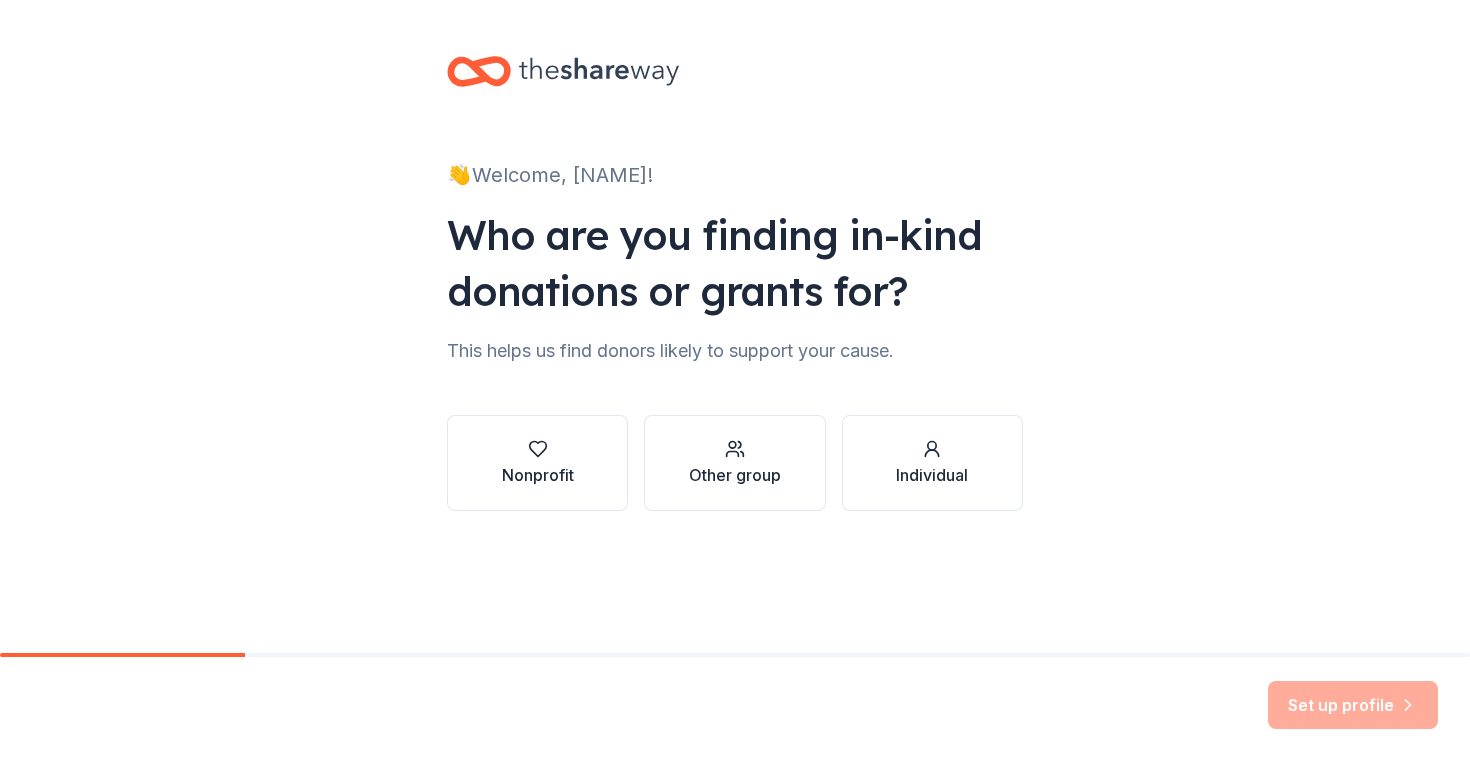 scroll, scrollTop: 0, scrollLeft: 0, axis: both 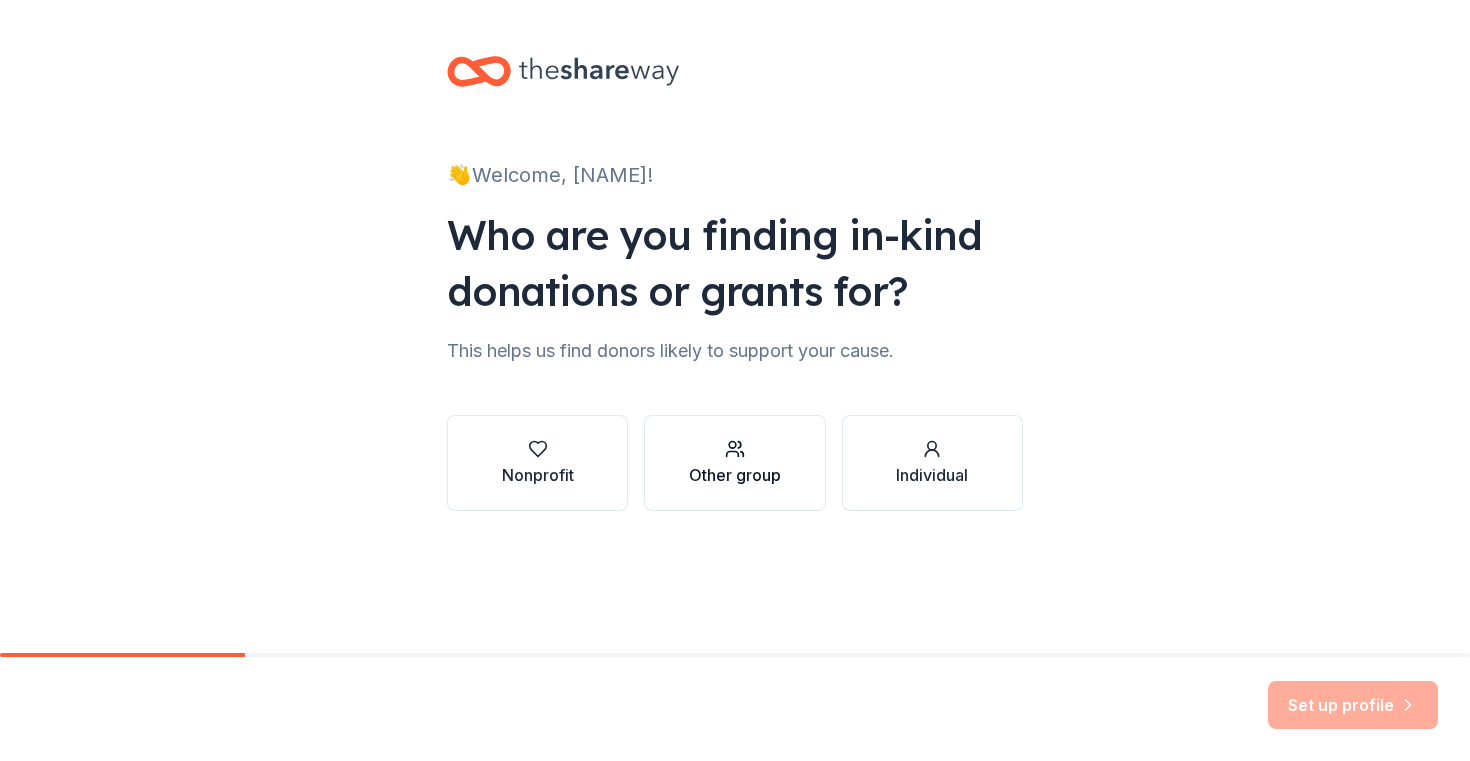 click on "Other group" at bounding box center (735, 463) 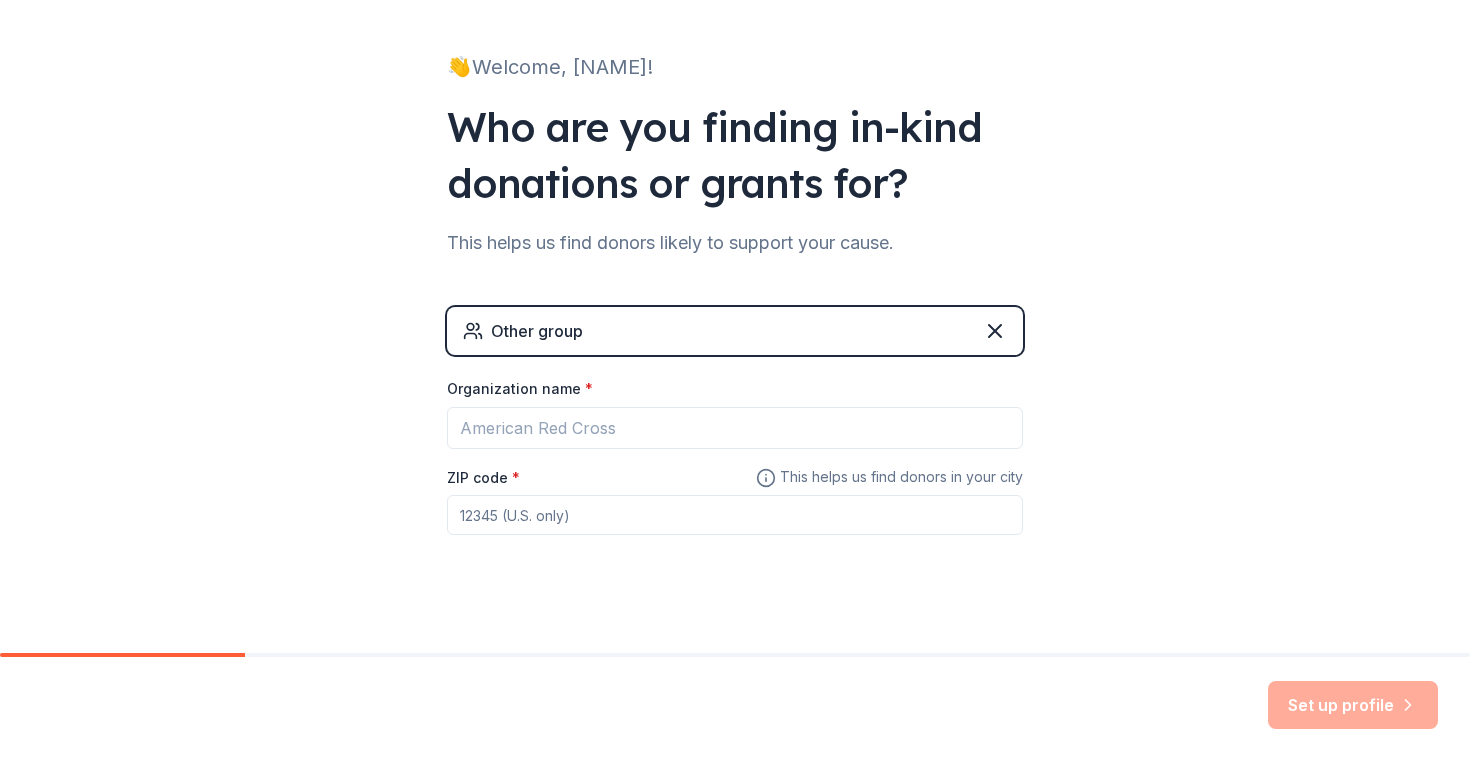 scroll, scrollTop: 126, scrollLeft: 0, axis: vertical 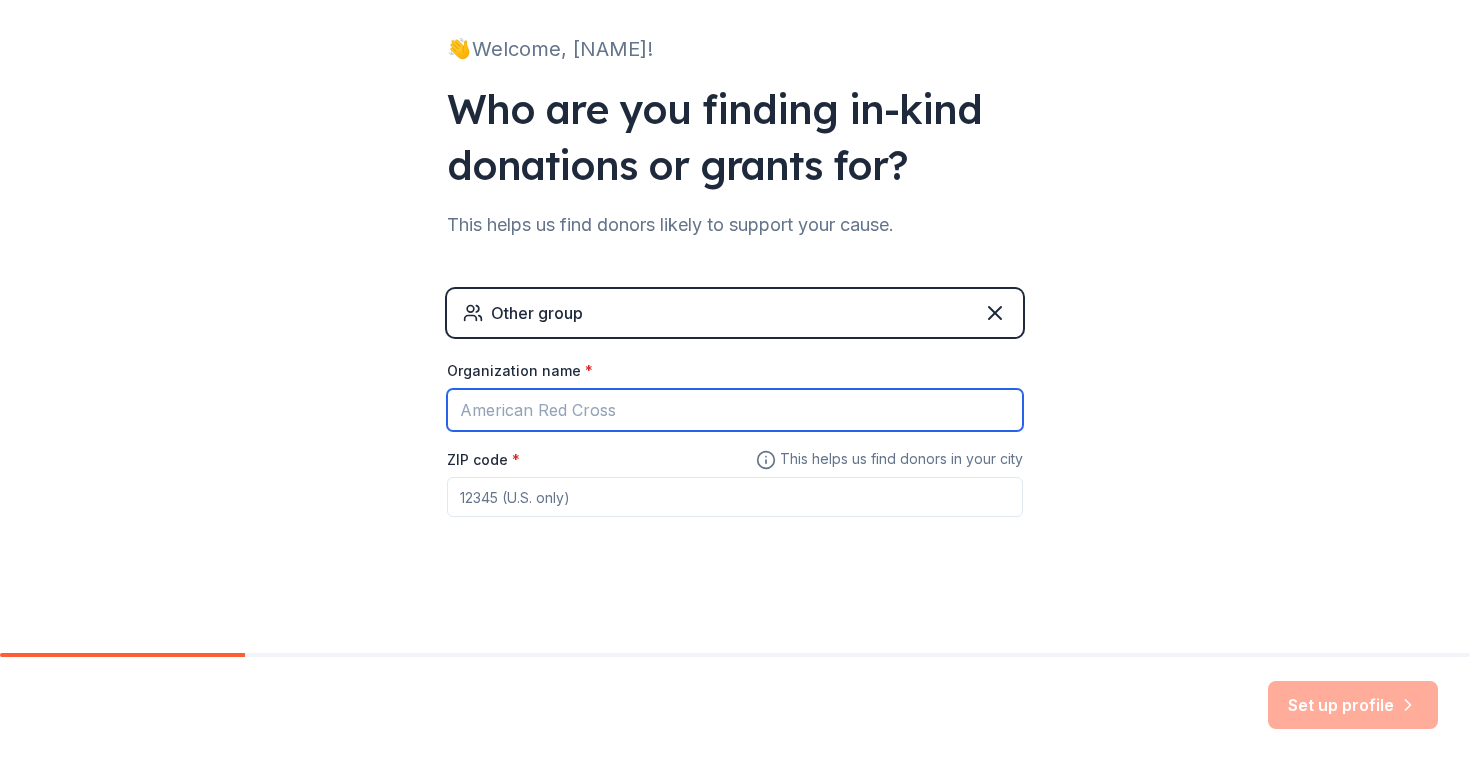 click on "Organization name *" at bounding box center (735, 410) 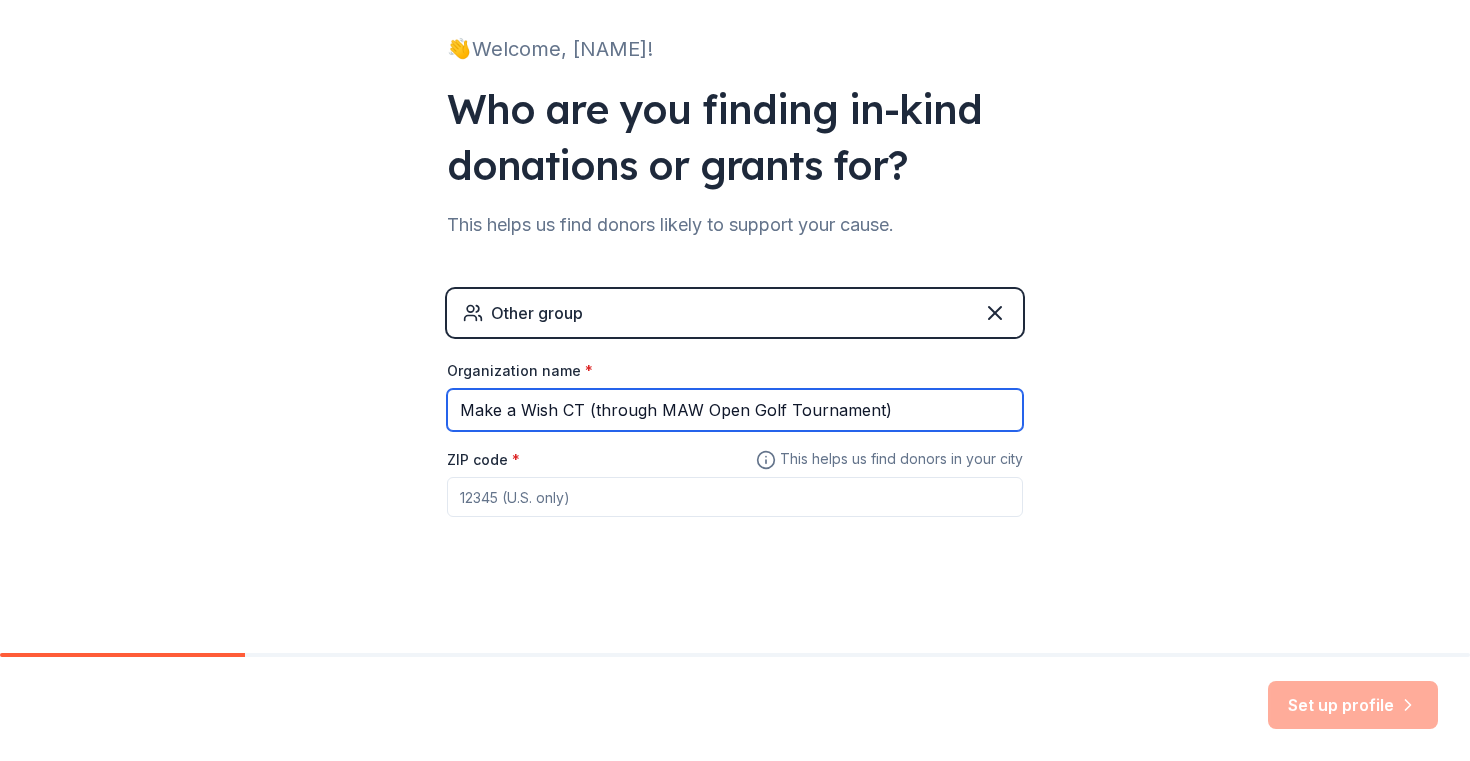 type on "Make a Wish CT (through MAW Open Golf Tournament)" 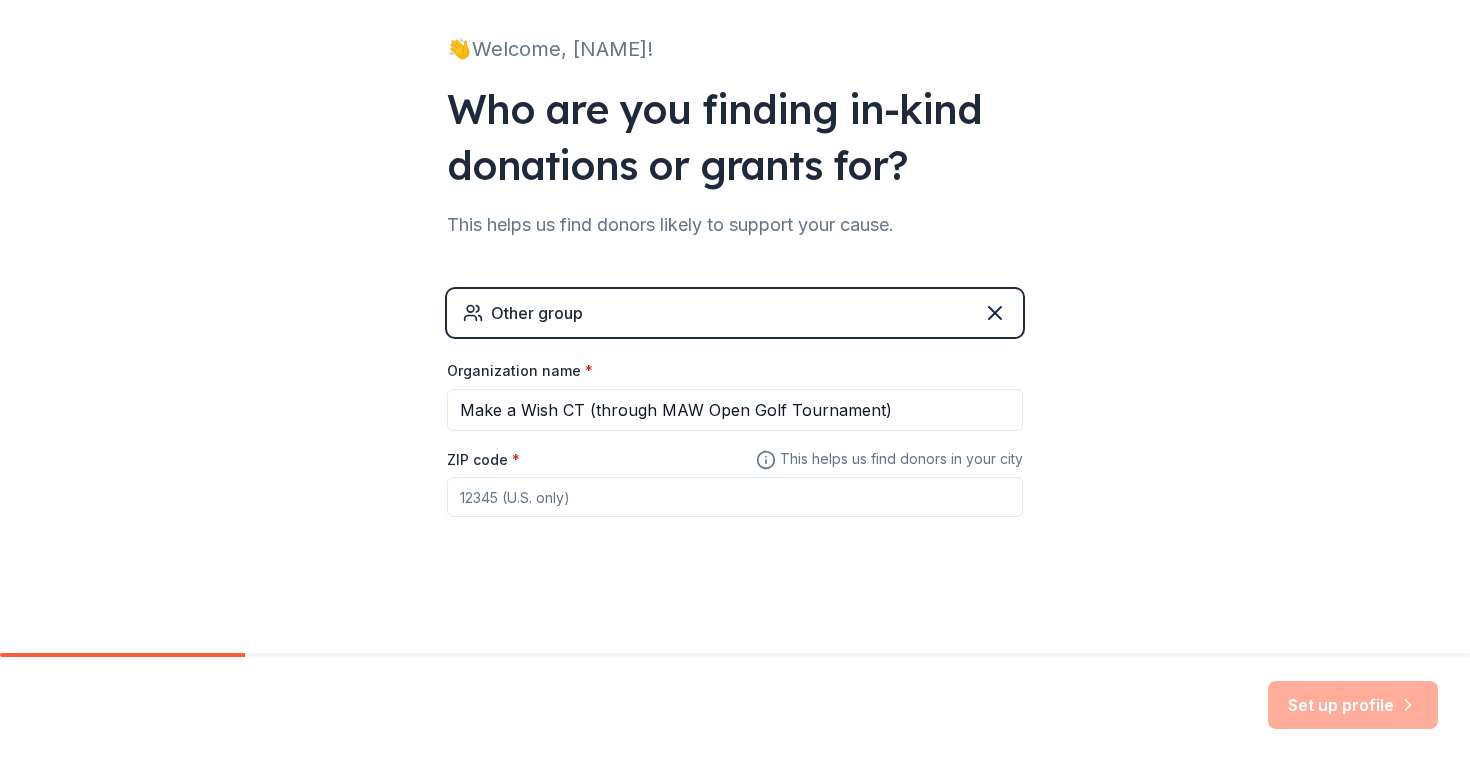 click on "ZIP code *" at bounding box center (735, 497) 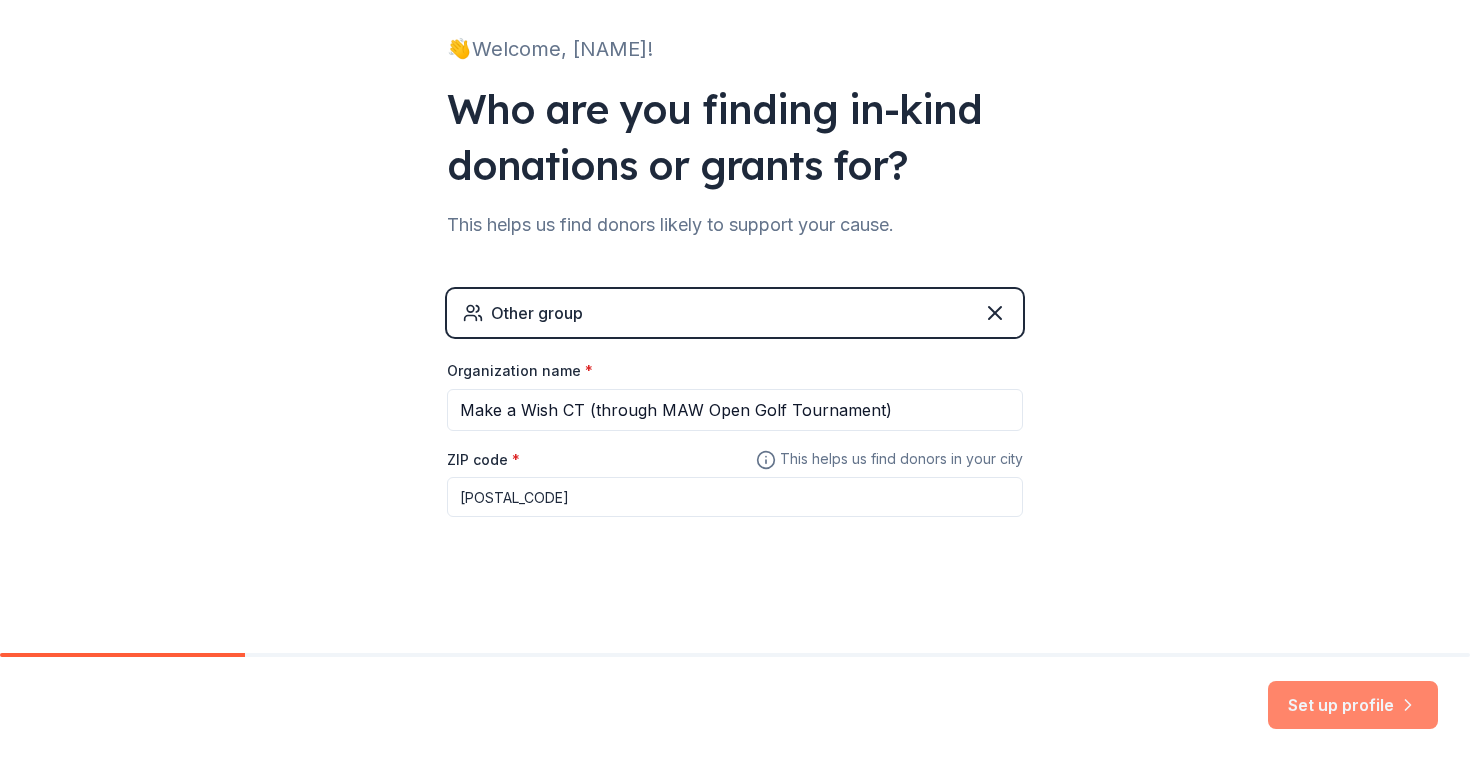 type on "[POSTAL_CODE]" 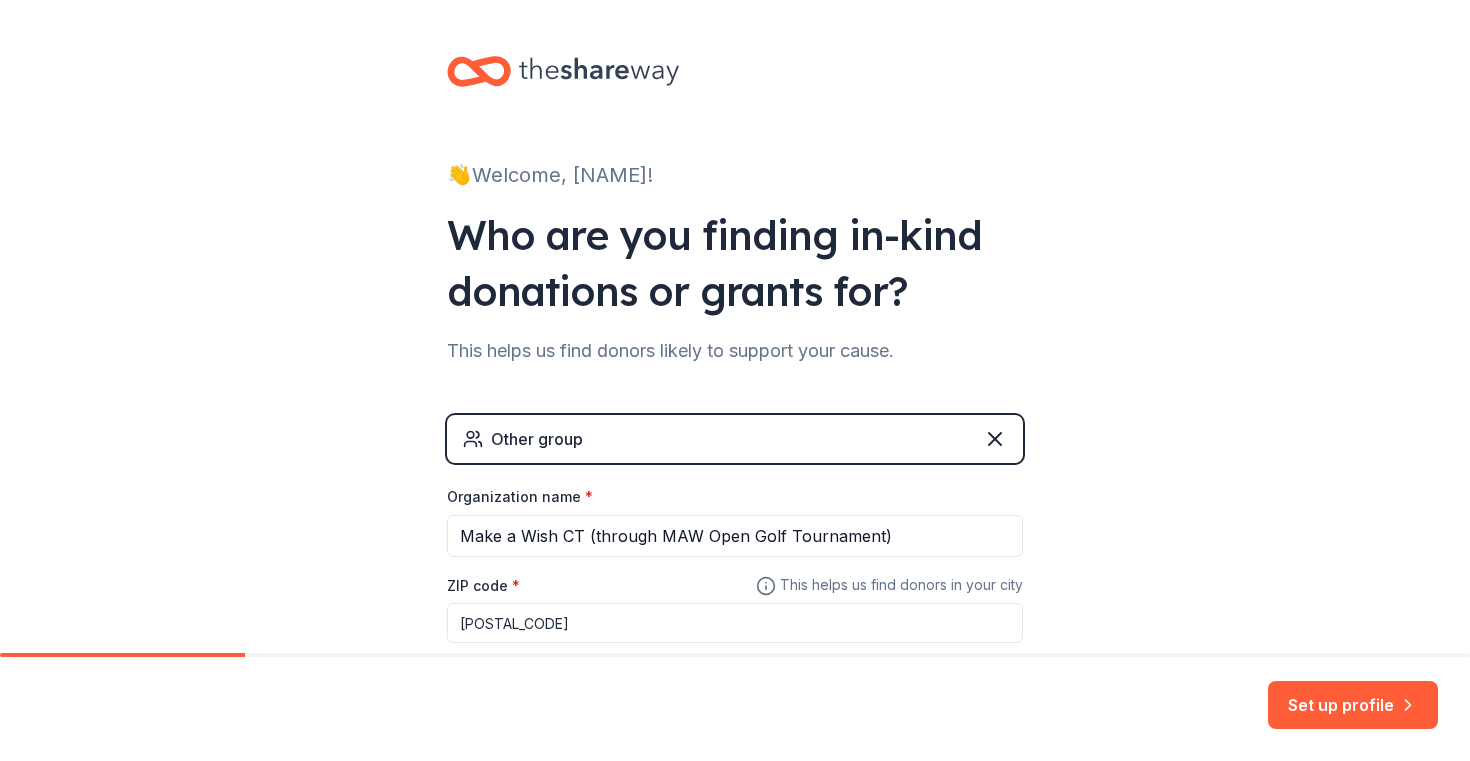 scroll, scrollTop: 126, scrollLeft: 0, axis: vertical 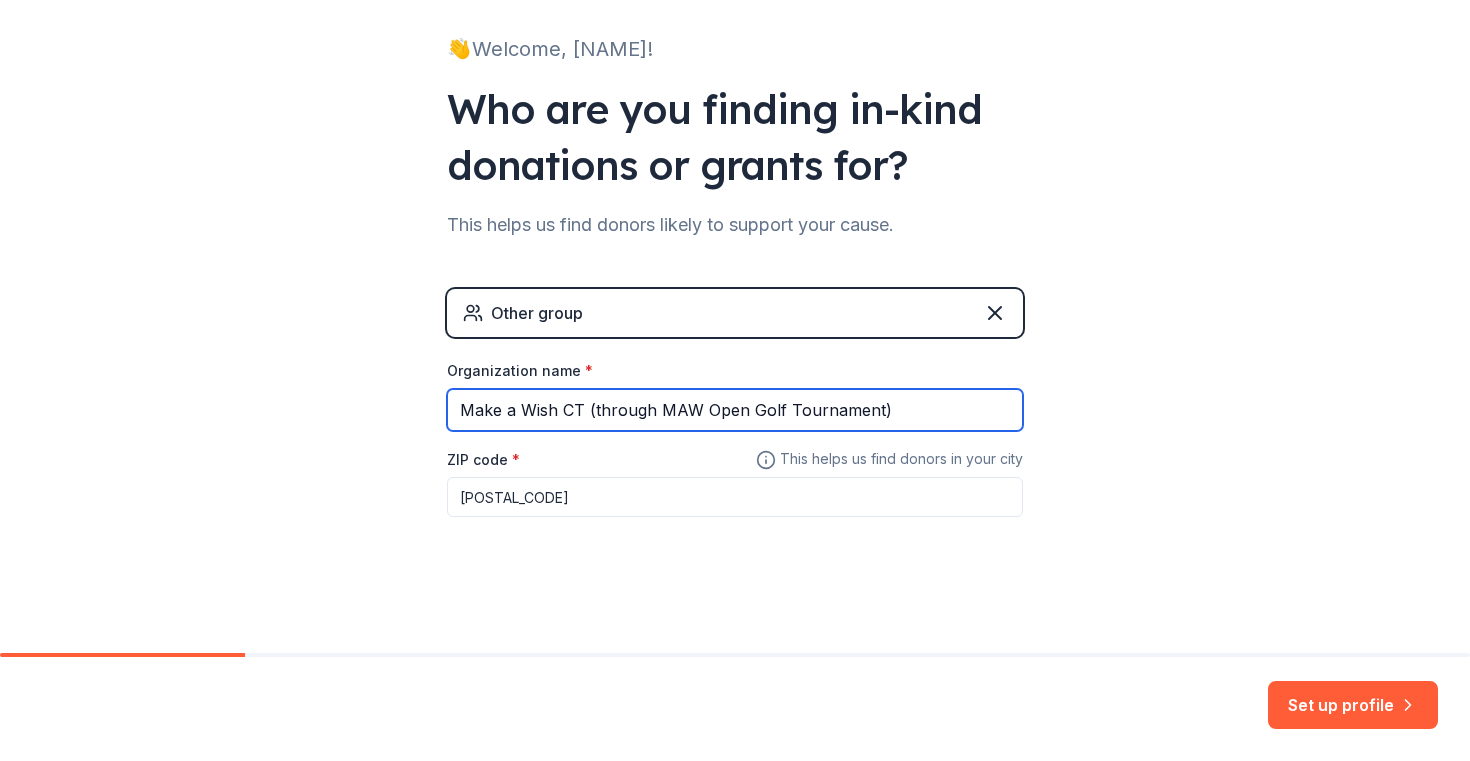 drag, startPoint x: 583, startPoint y: 416, endPoint x: 436, endPoint y: 408, distance: 147.21753 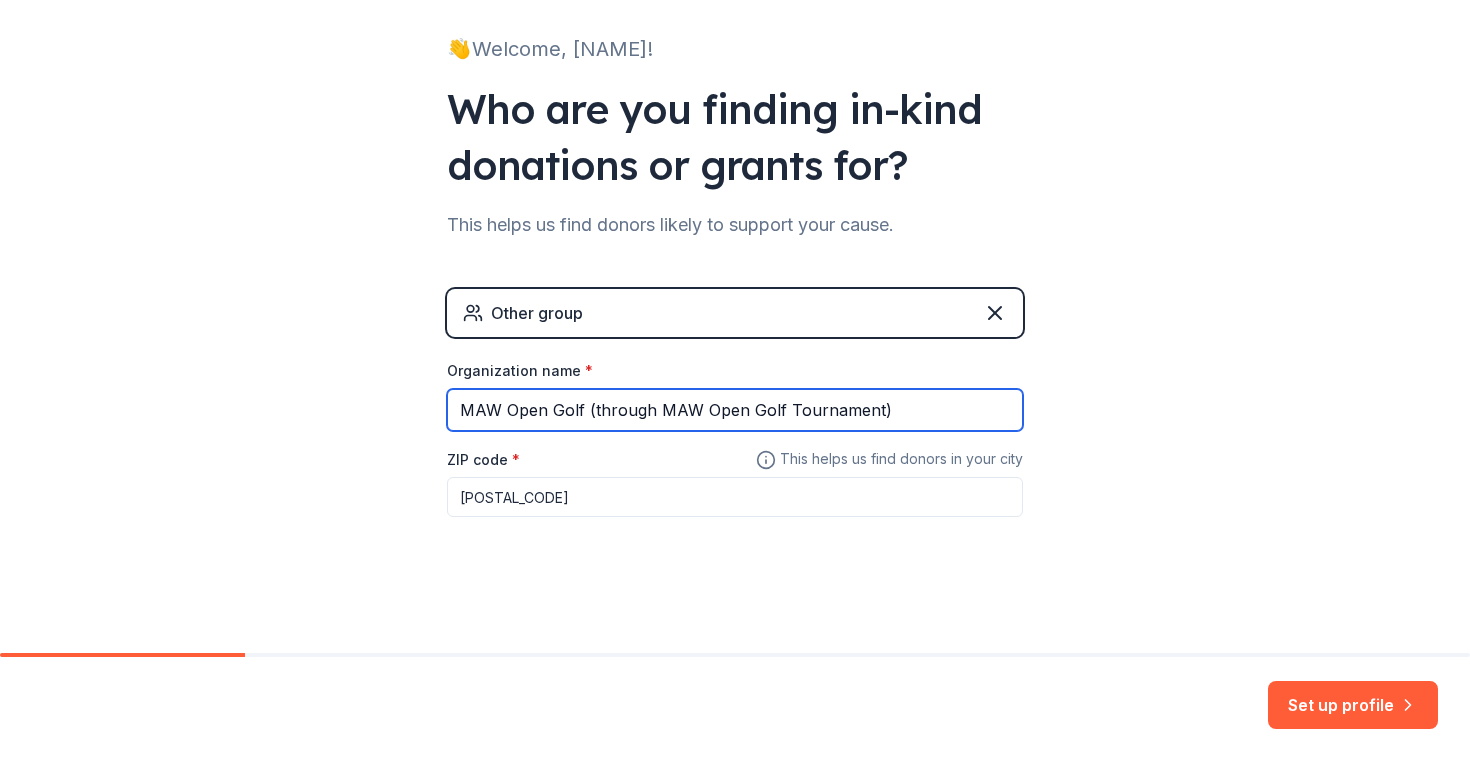 drag, startPoint x: 792, startPoint y: 412, endPoint x: 590, endPoint y: 407, distance: 202.06187 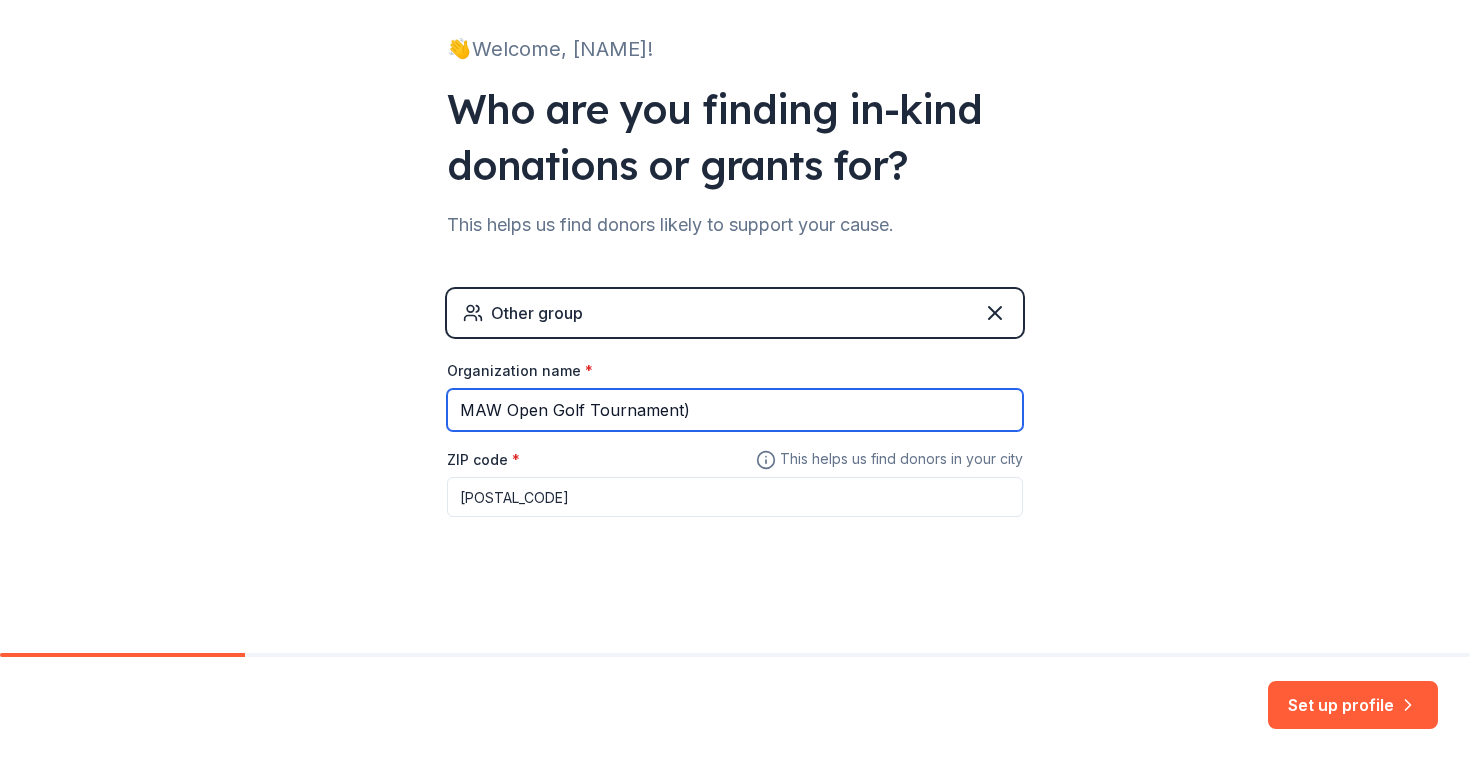 click on "MAW Open Golf Tournament)" at bounding box center [735, 410] 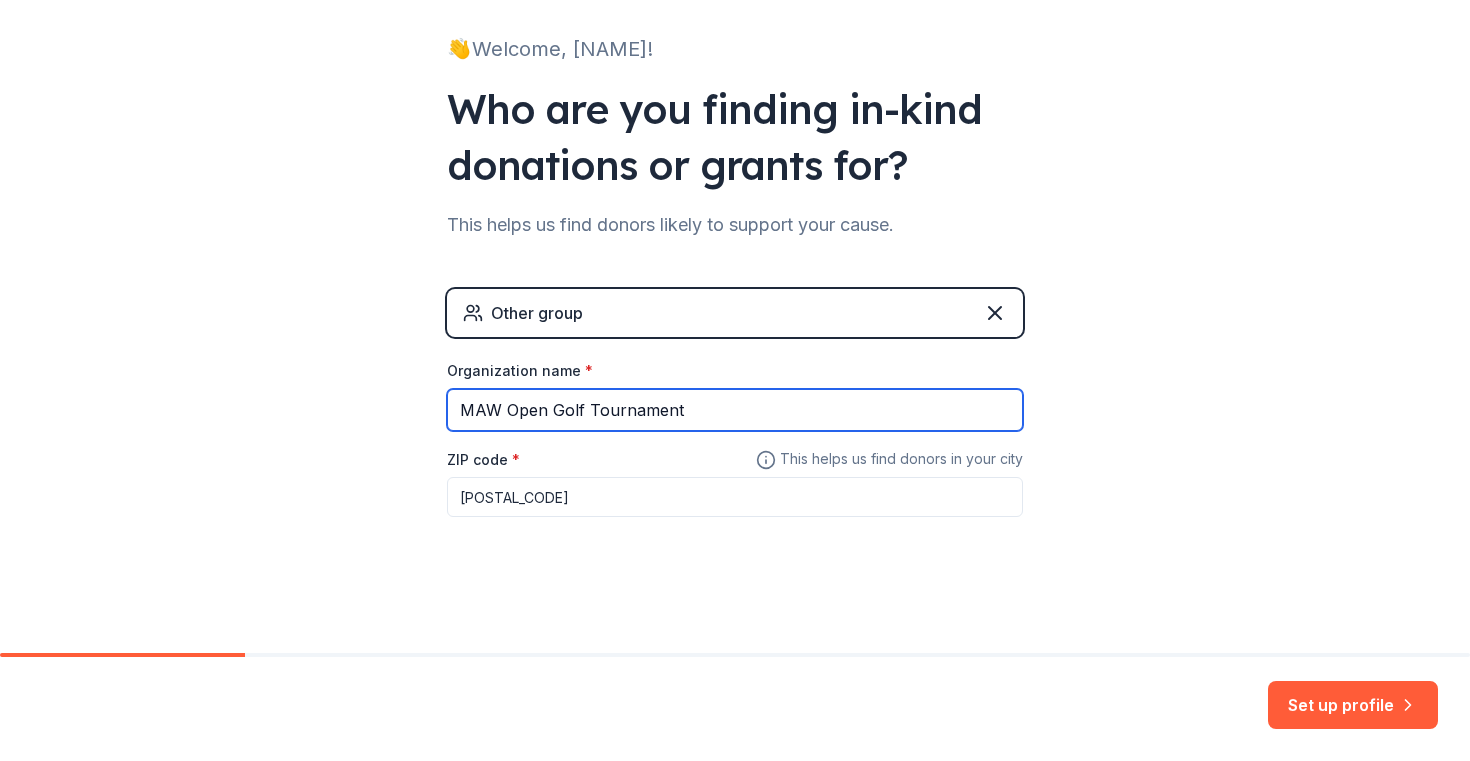 click on "MAW Open Golf Tournament" at bounding box center (735, 410) 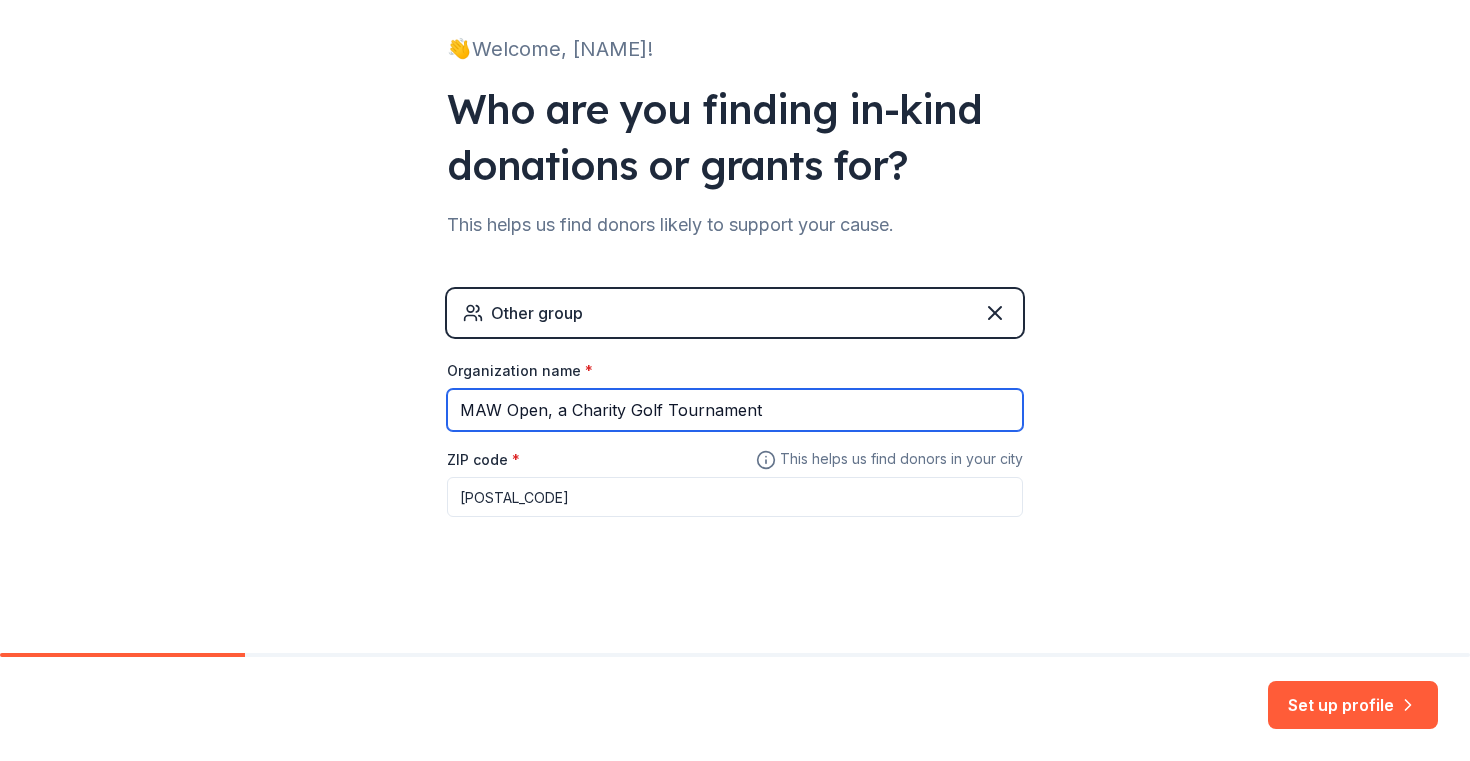 click on "MAW Open, a Charity Golf Tournament" at bounding box center [735, 410] 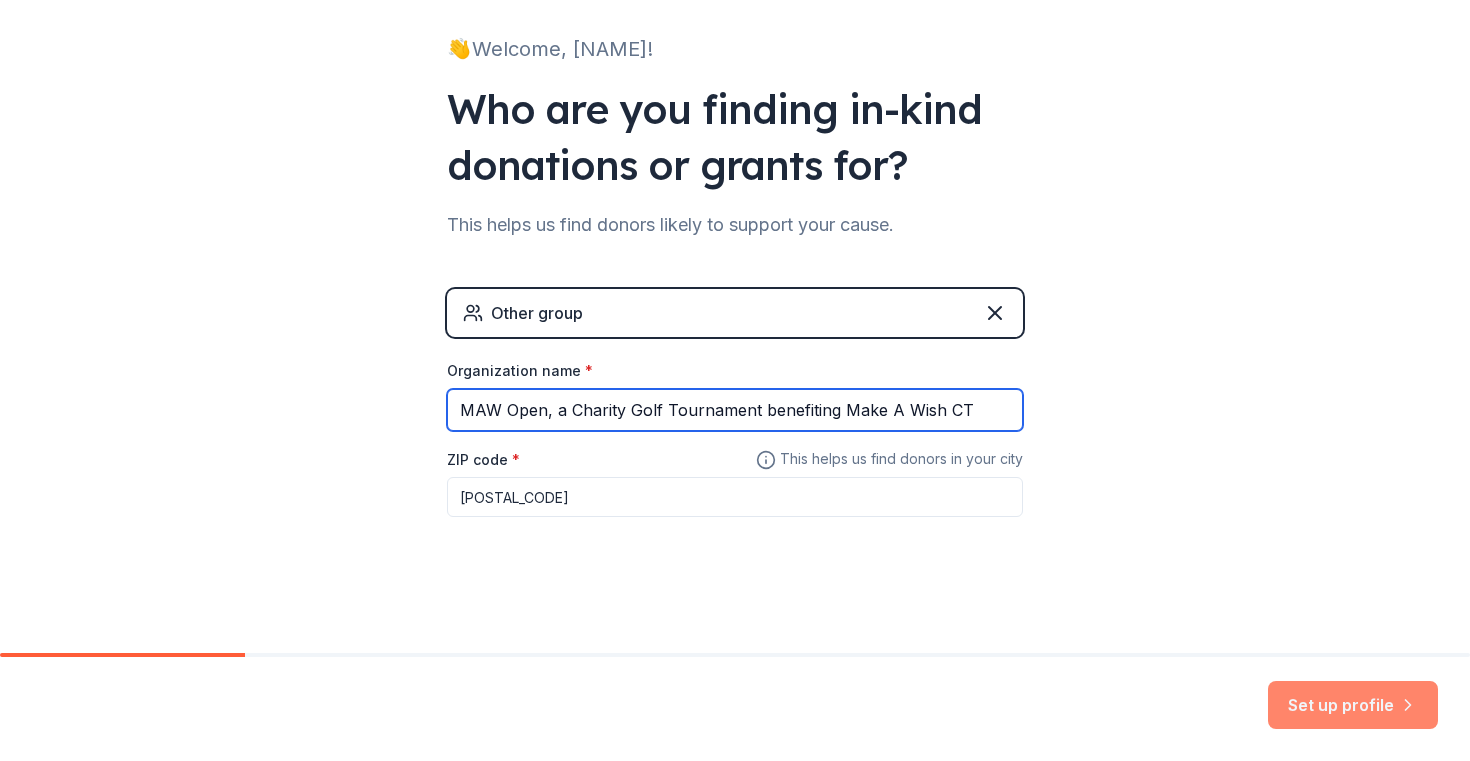 type on "MAW Open, a Charity Golf Tournament benefiting Make A Wish CT" 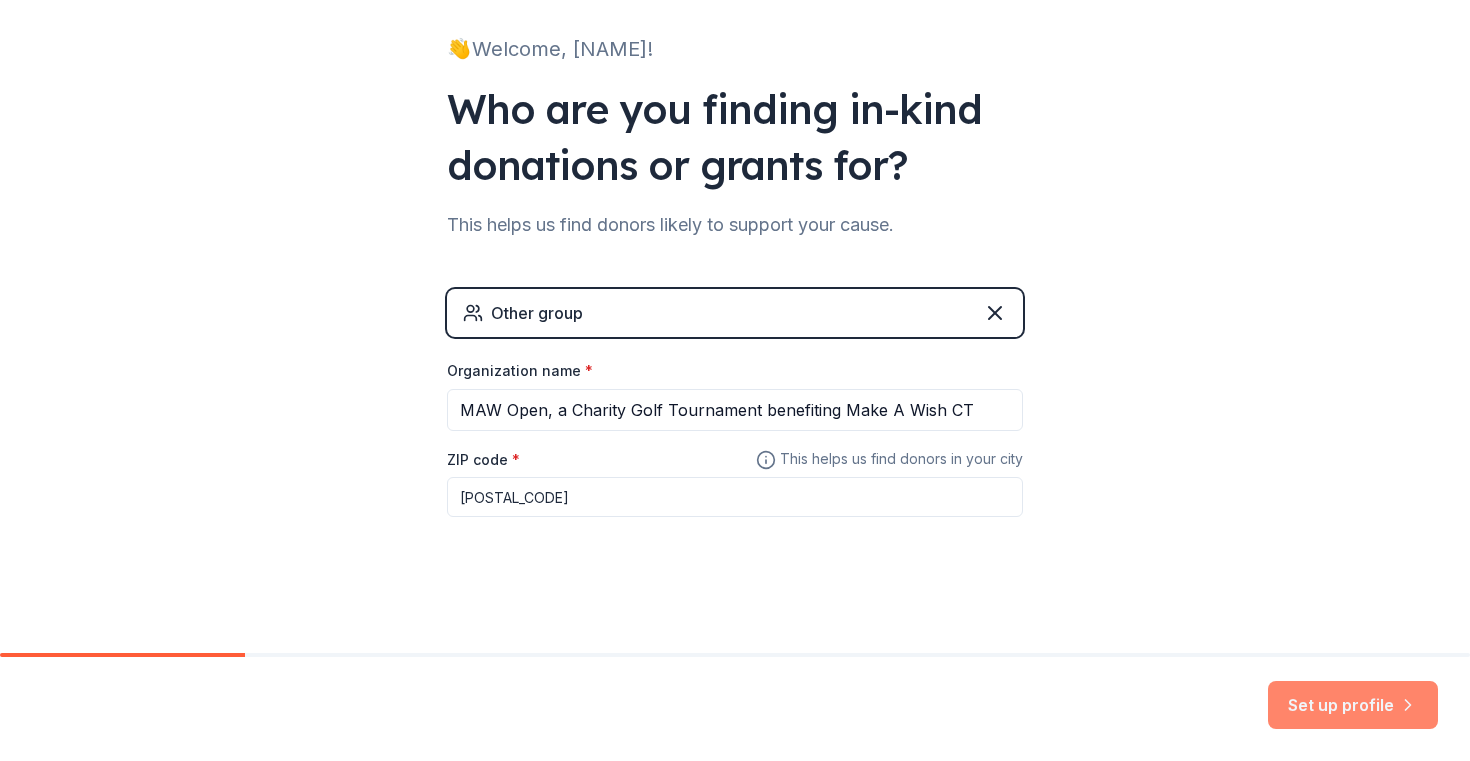 click on "Set up profile" at bounding box center [1353, 705] 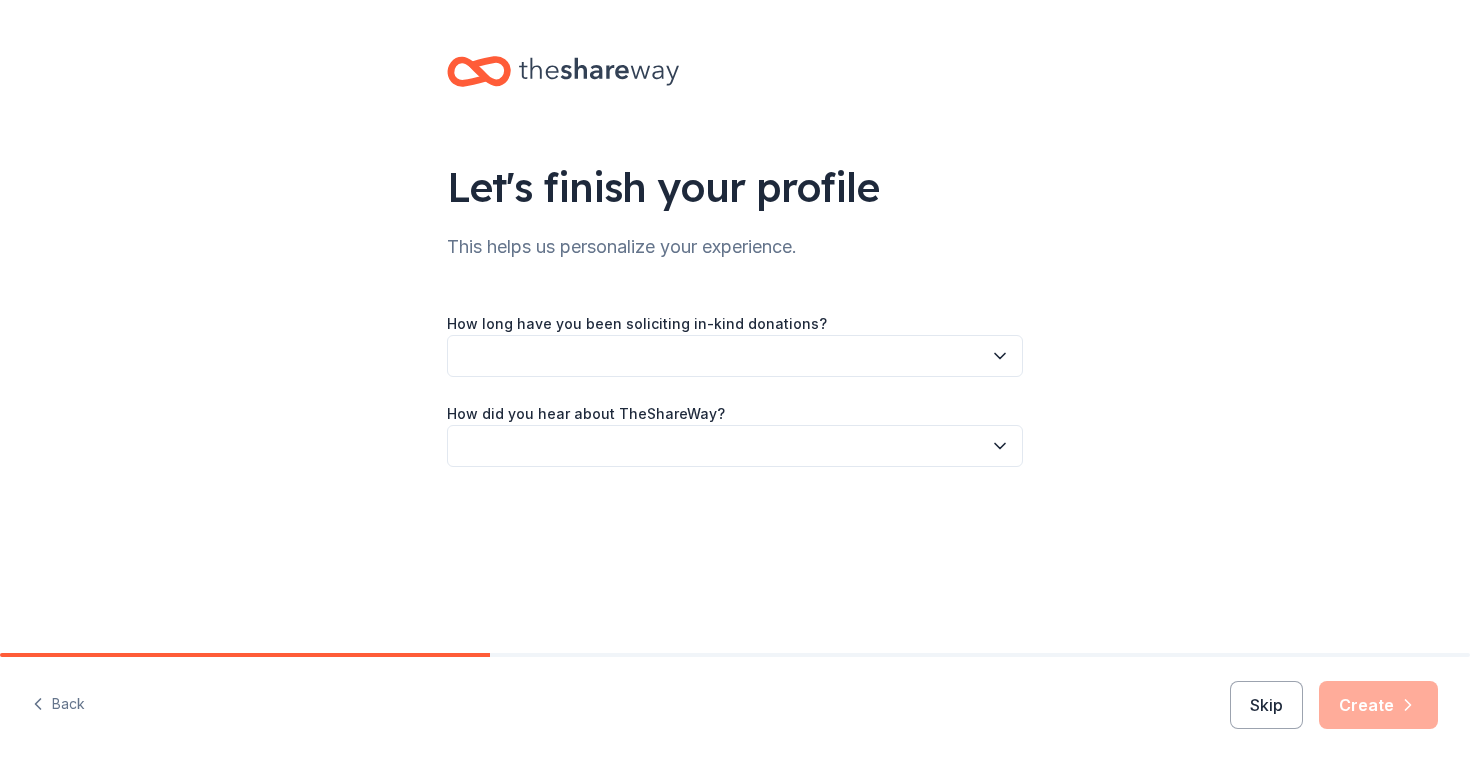 click at bounding box center [735, 356] 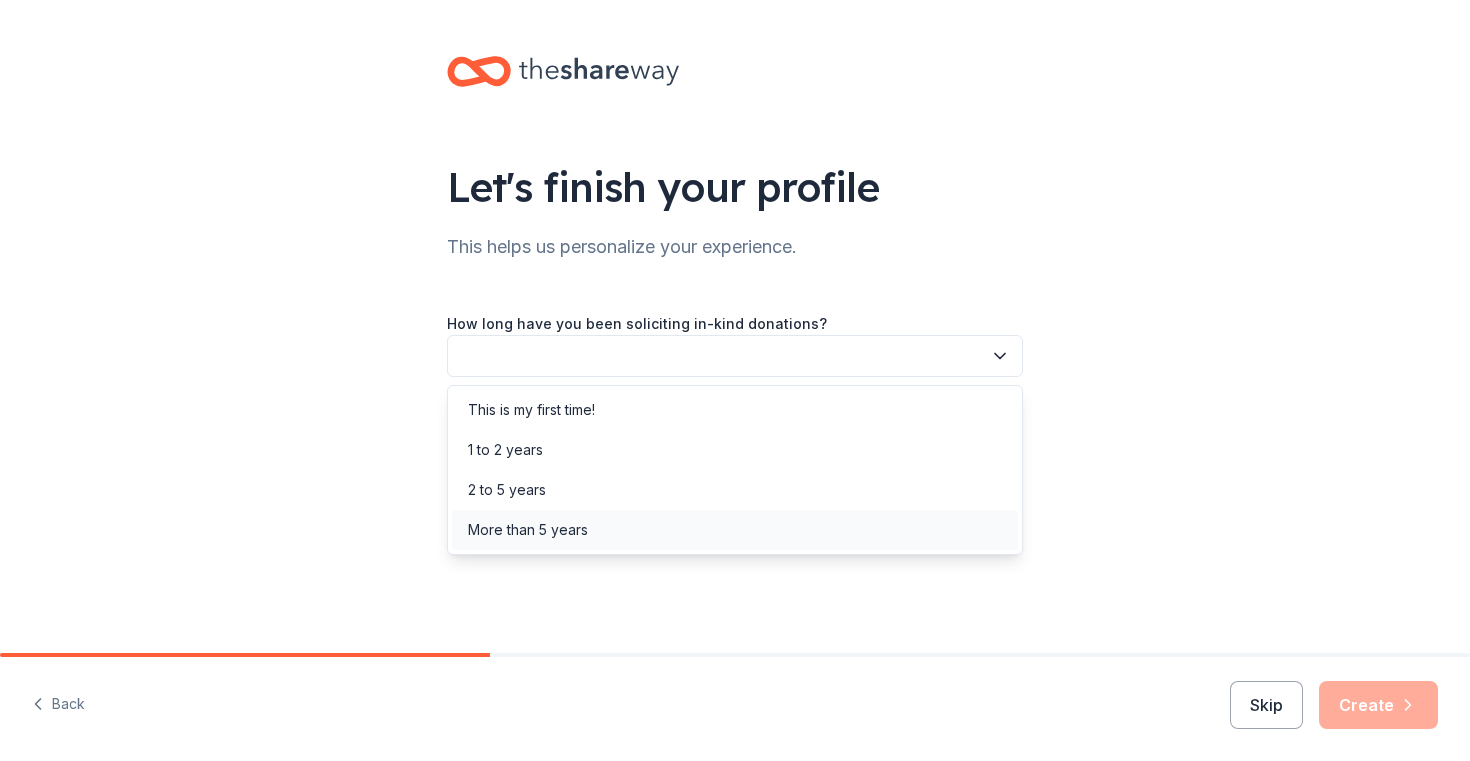 click on "More than 5 years" at bounding box center (735, 530) 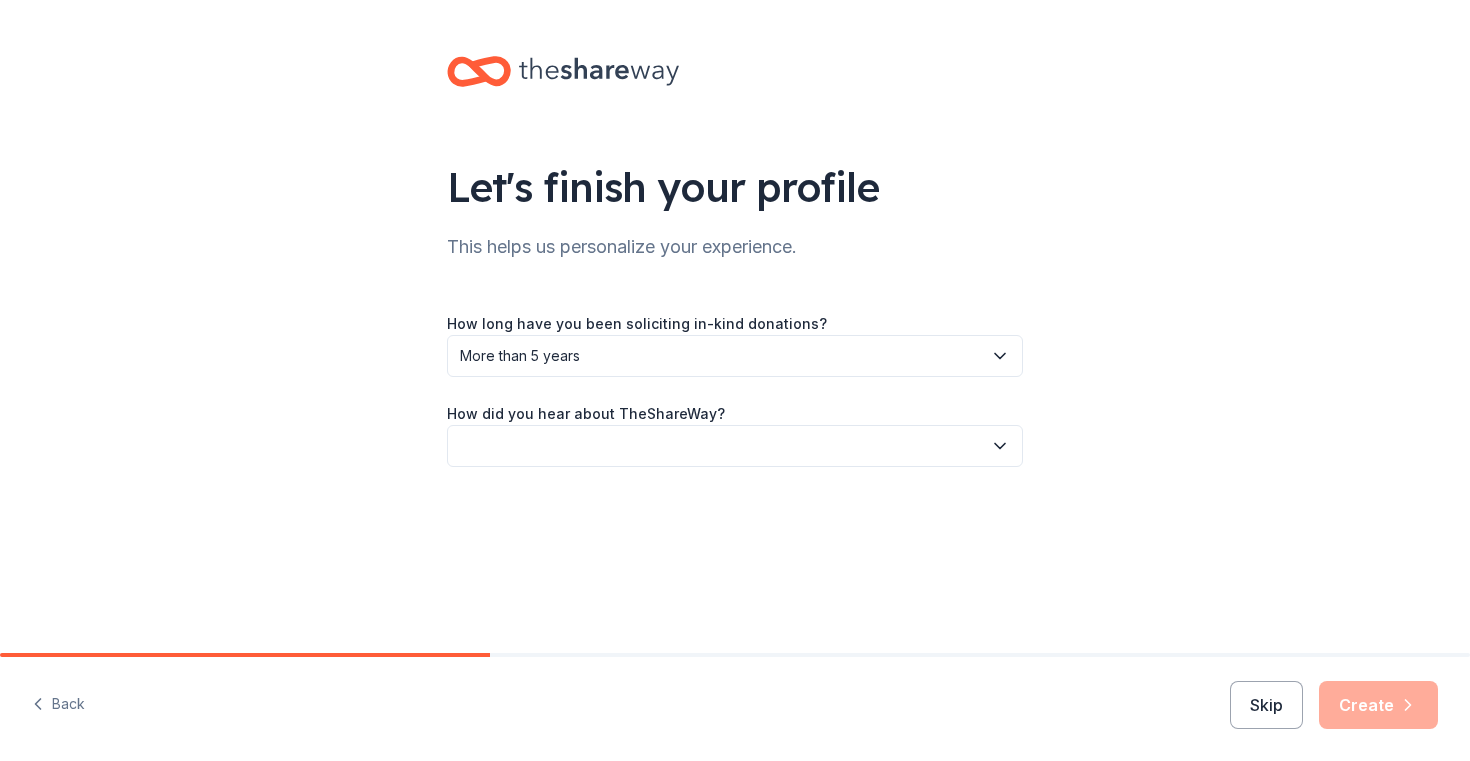 click at bounding box center [735, 446] 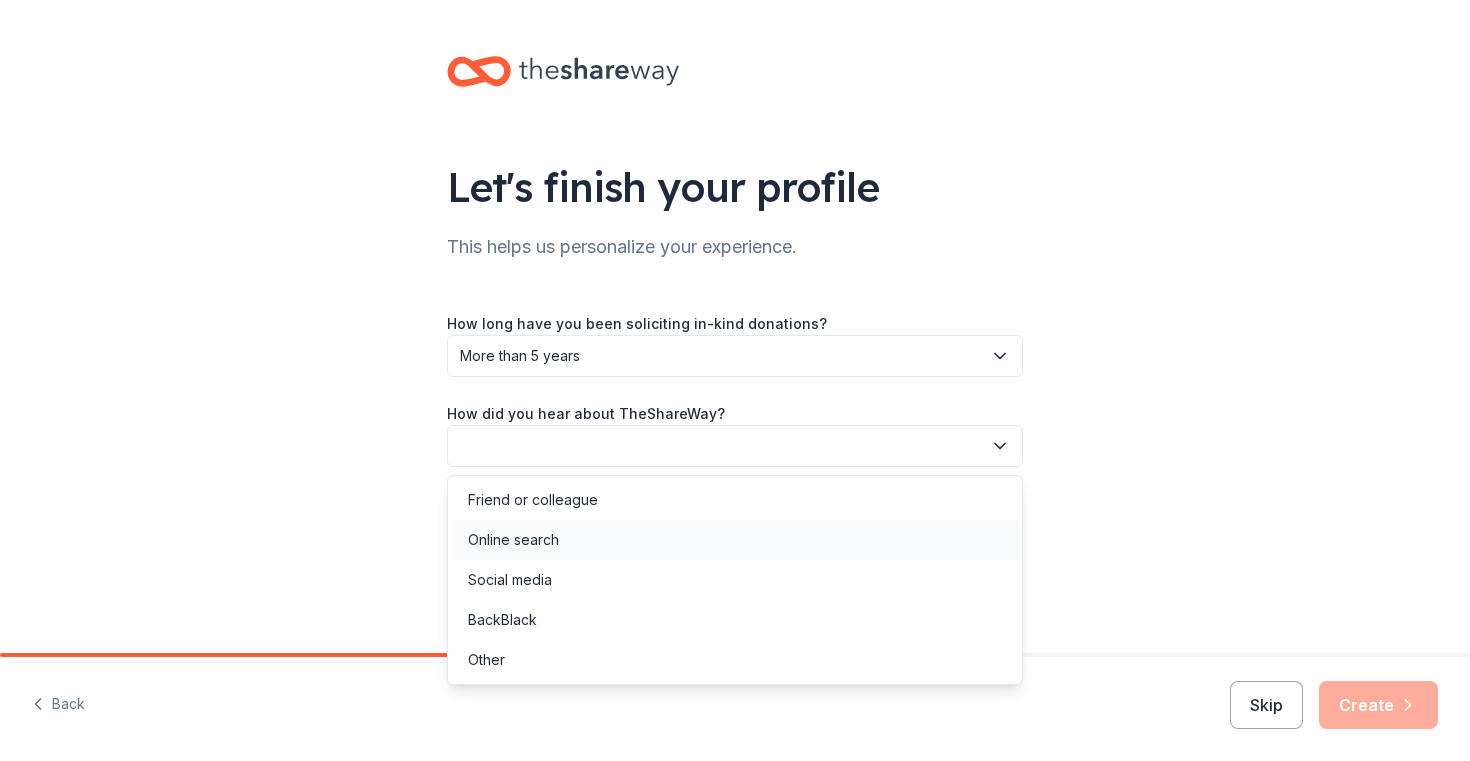 click on "Online search" at bounding box center (735, 540) 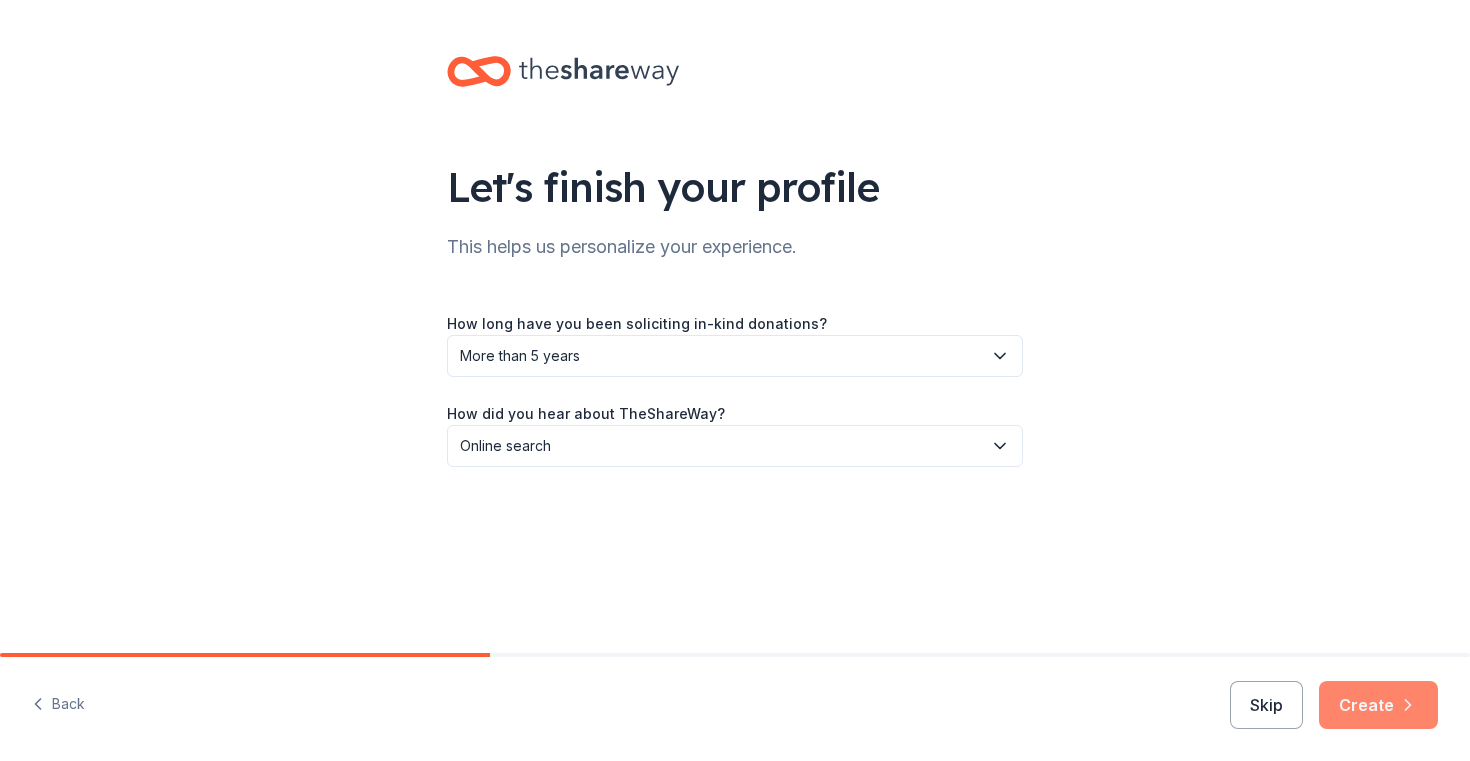 click on "Create" at bounding box center (1378, 705) 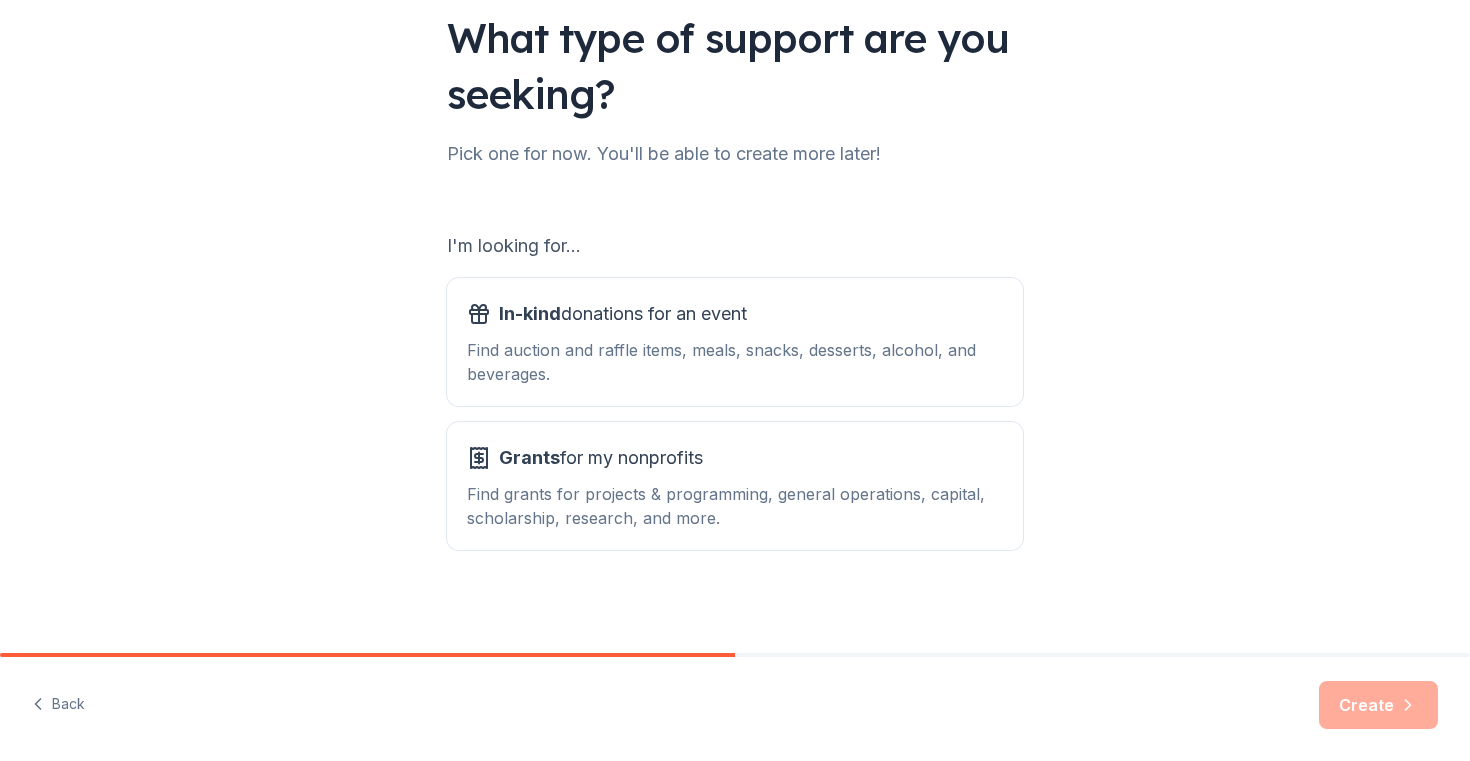 scroll, scrollTop: 154, scrollLeft: 0, axis: vertical 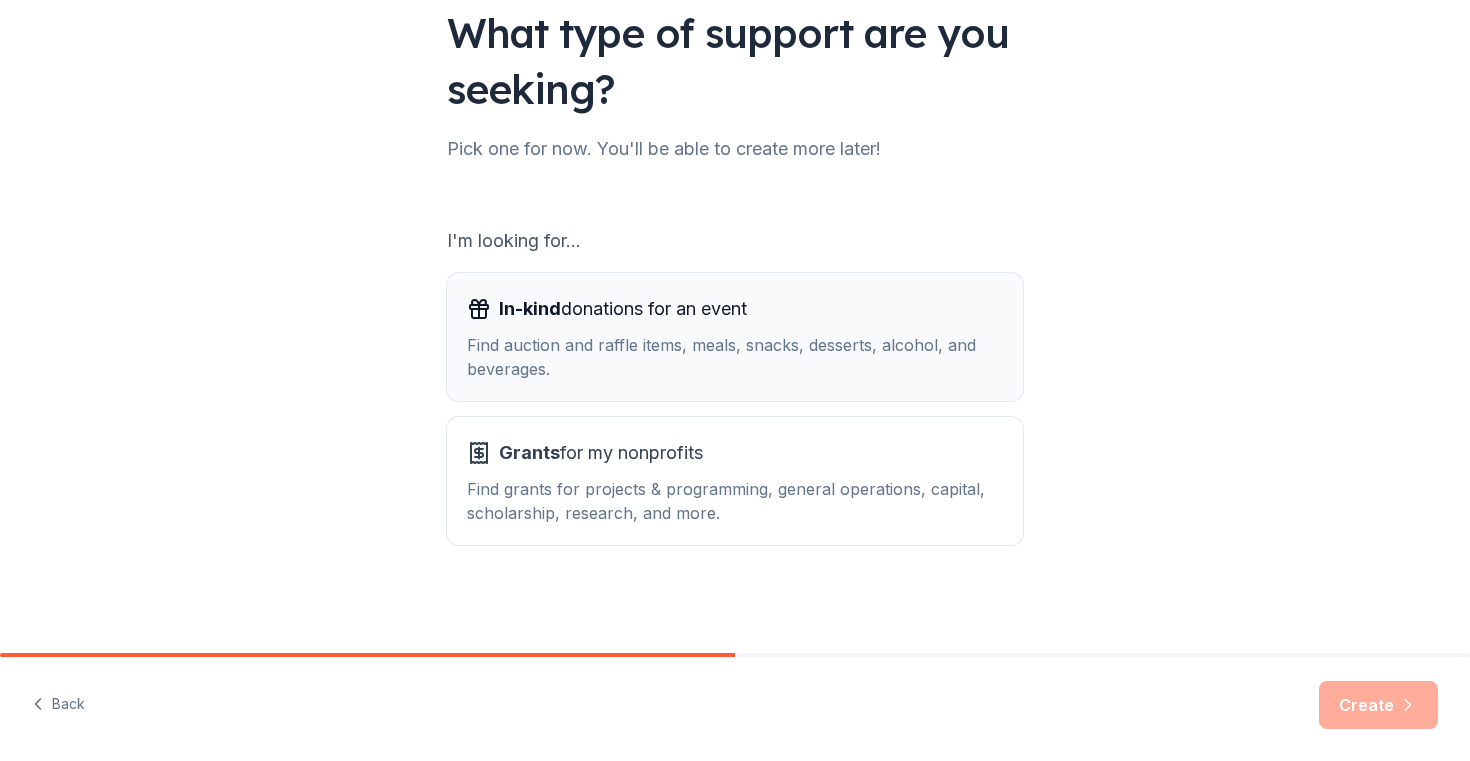 click on "Find auction and raffle items, meals, snacks, desserts, alcohol, and beverages." at bounding box center [735, 357] 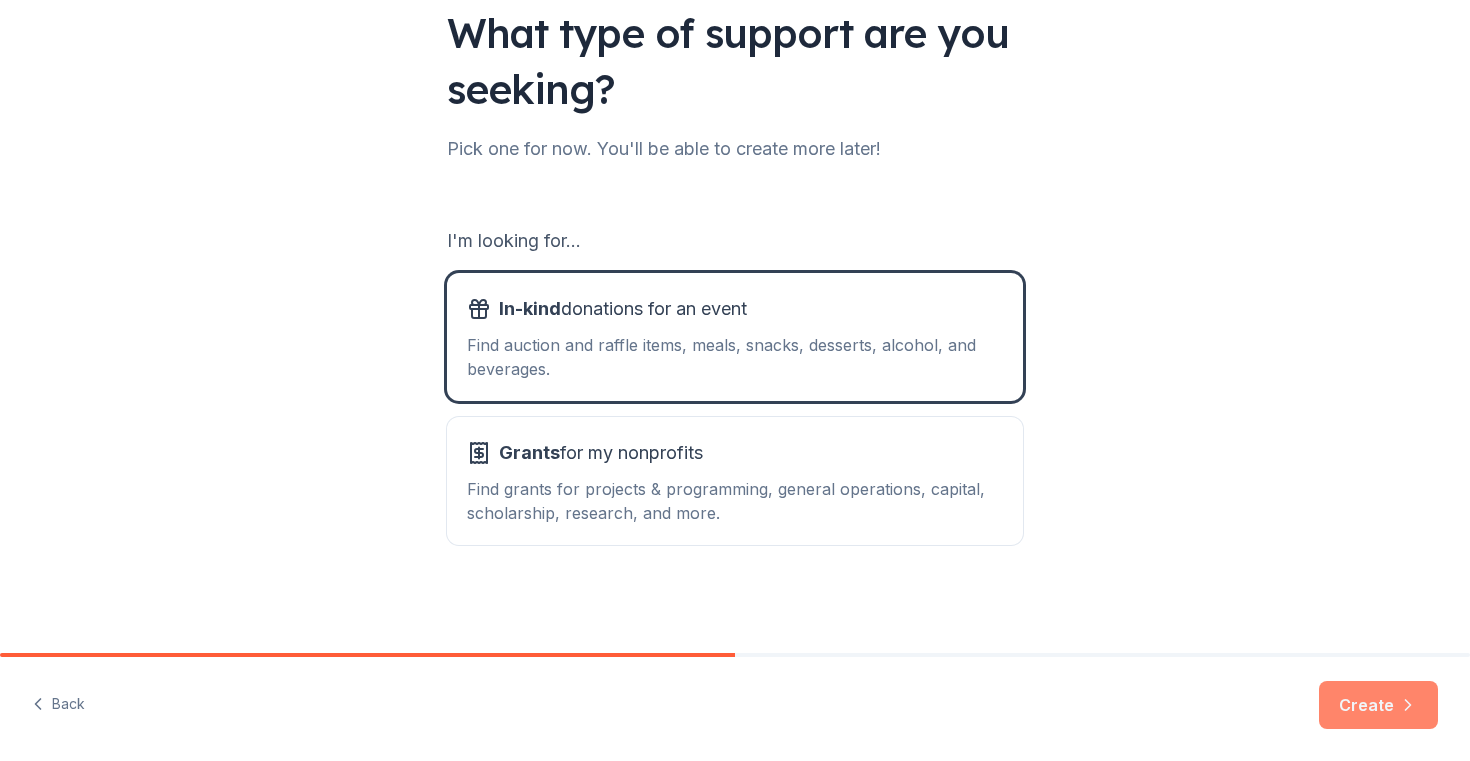 click on "Create" at bounding box center [1378, 705] 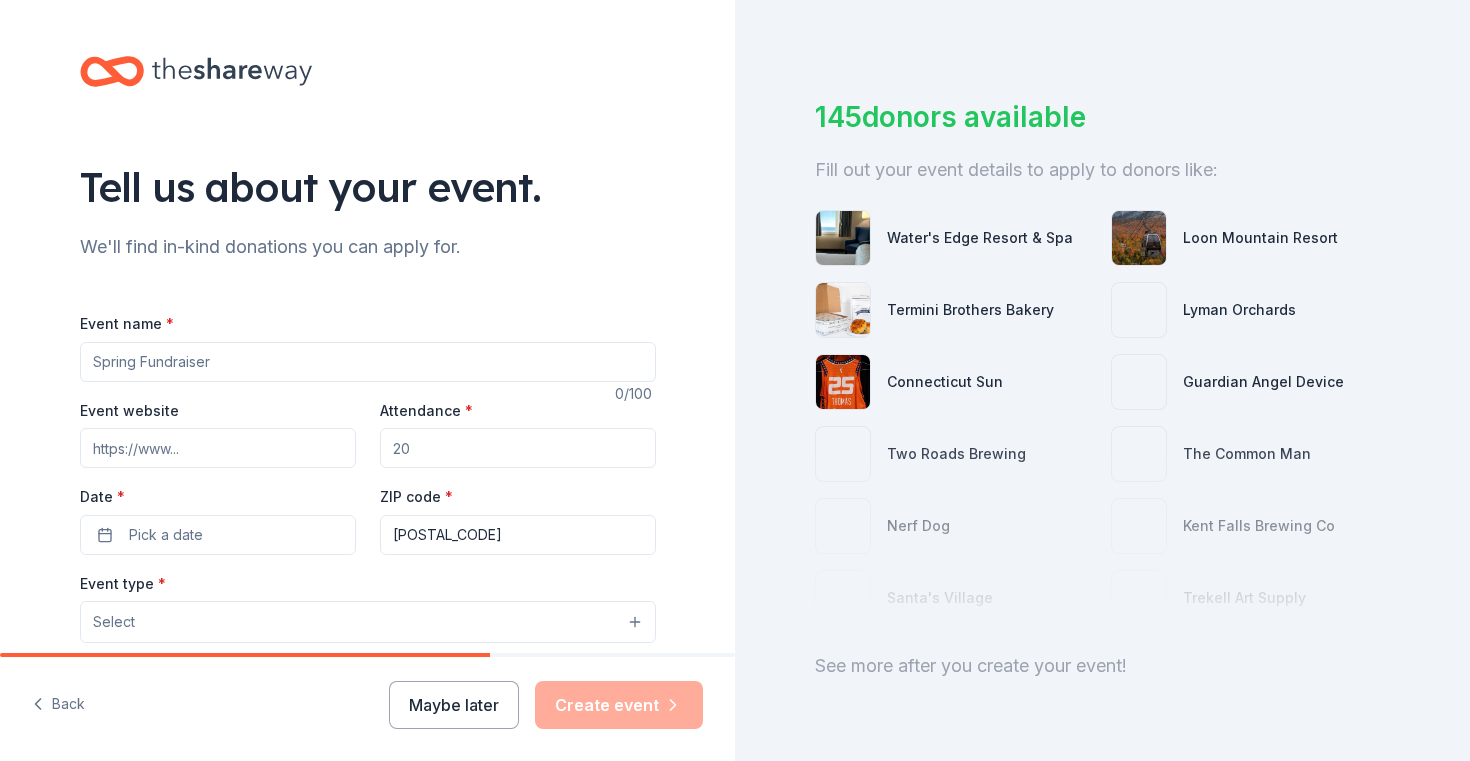 scroll, scrollTop: 63, scrollLeft: 0, axis: vertical 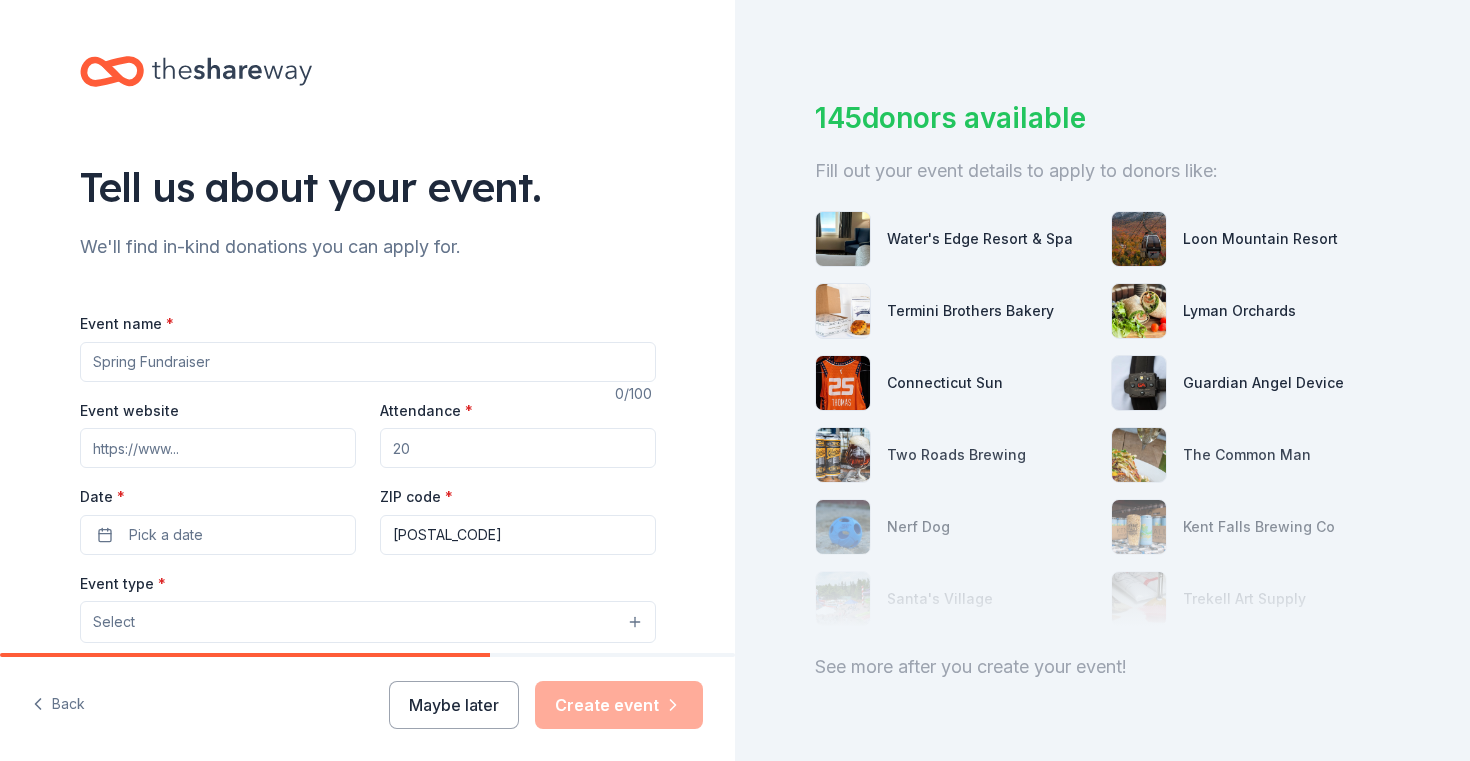 click on "Event name *" at bounding box center [368, 362] 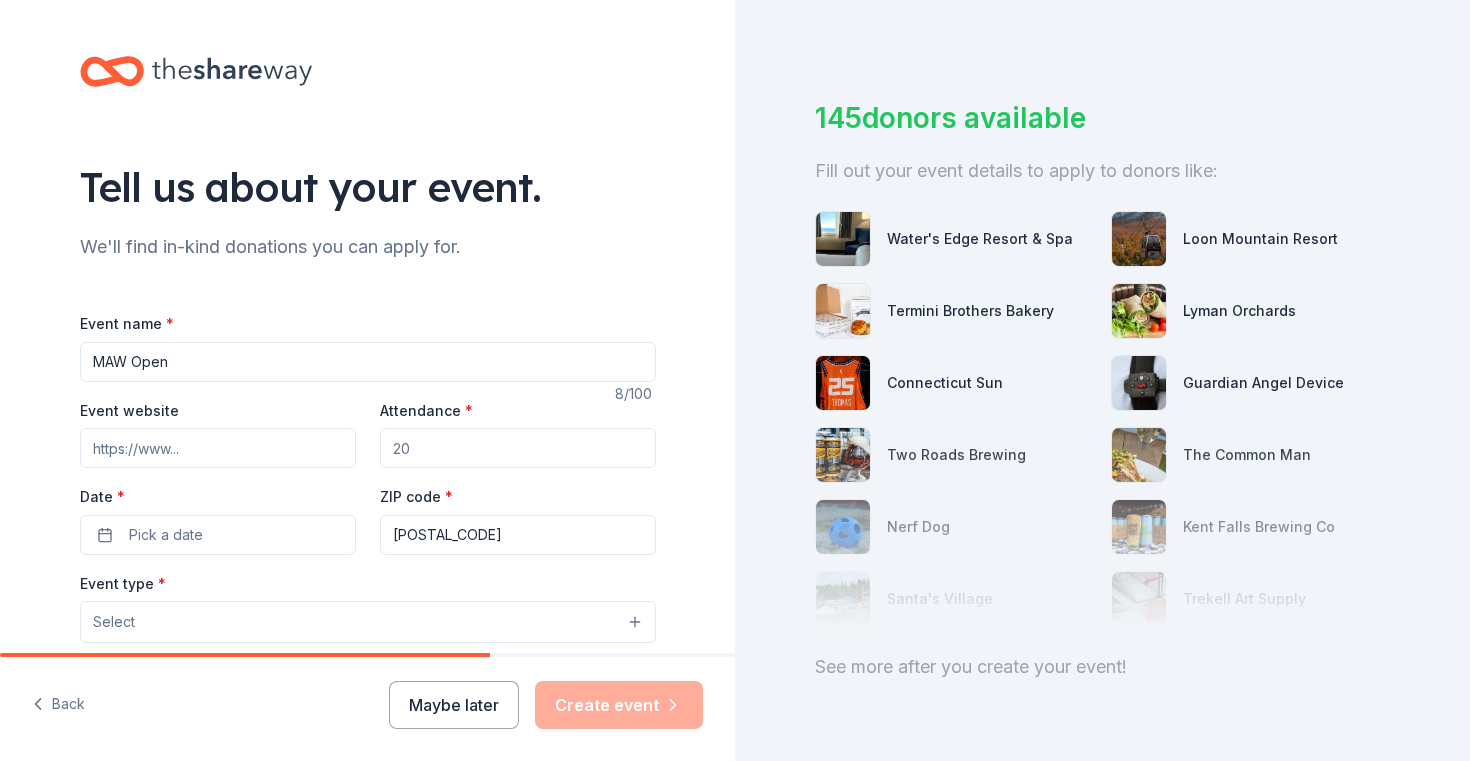 type on "MAW Open" 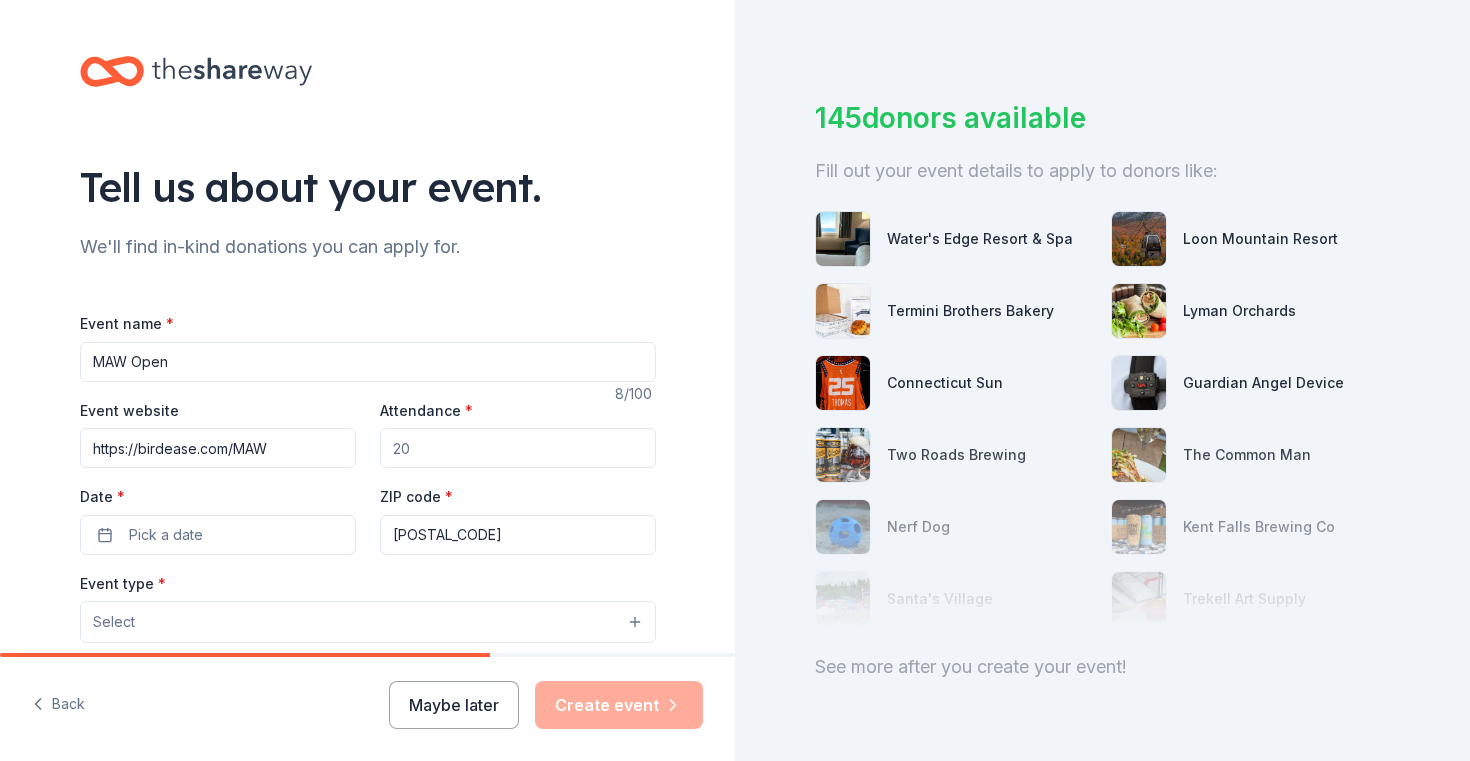 type on "https://birdease.com/MAW" 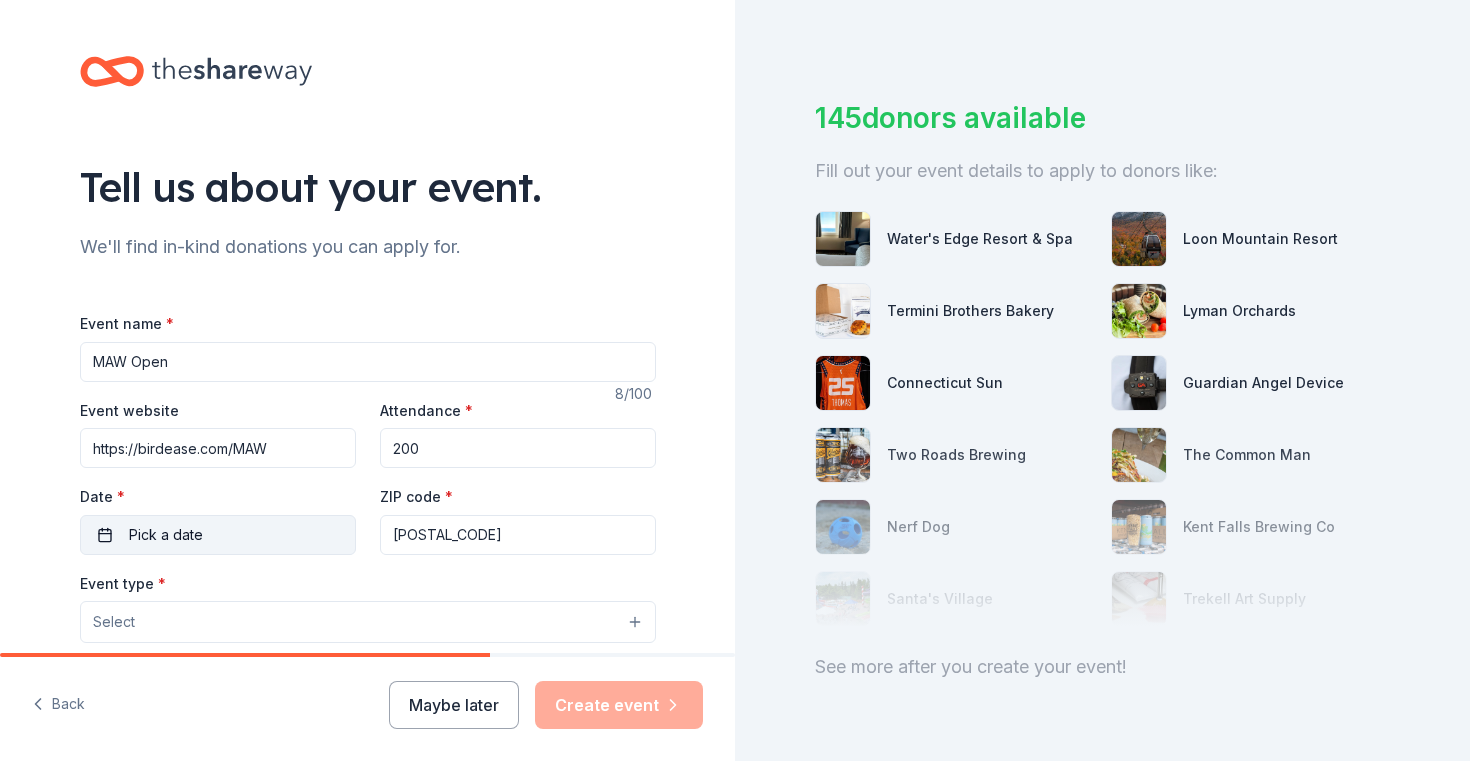type on "200" 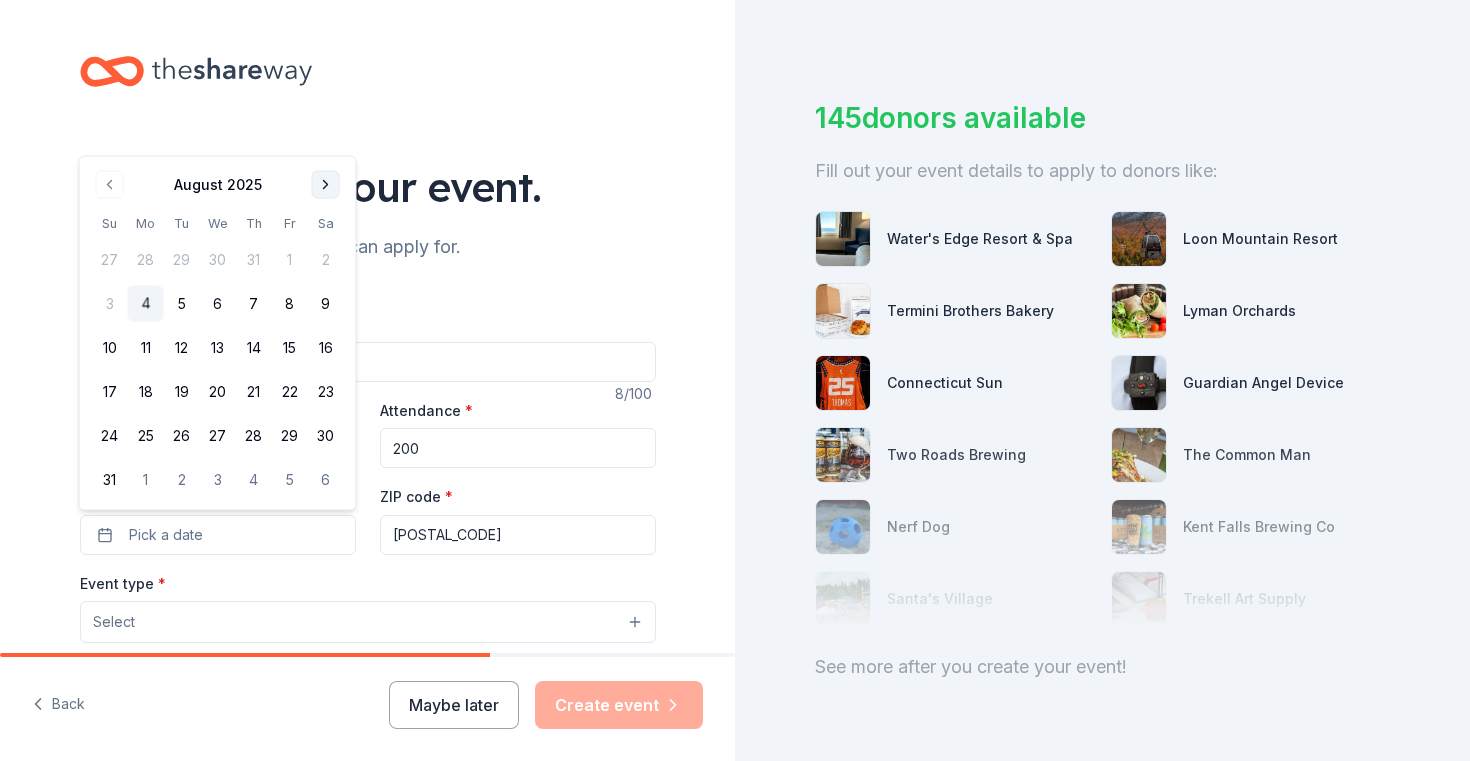 click at bounding box center (326, 185) 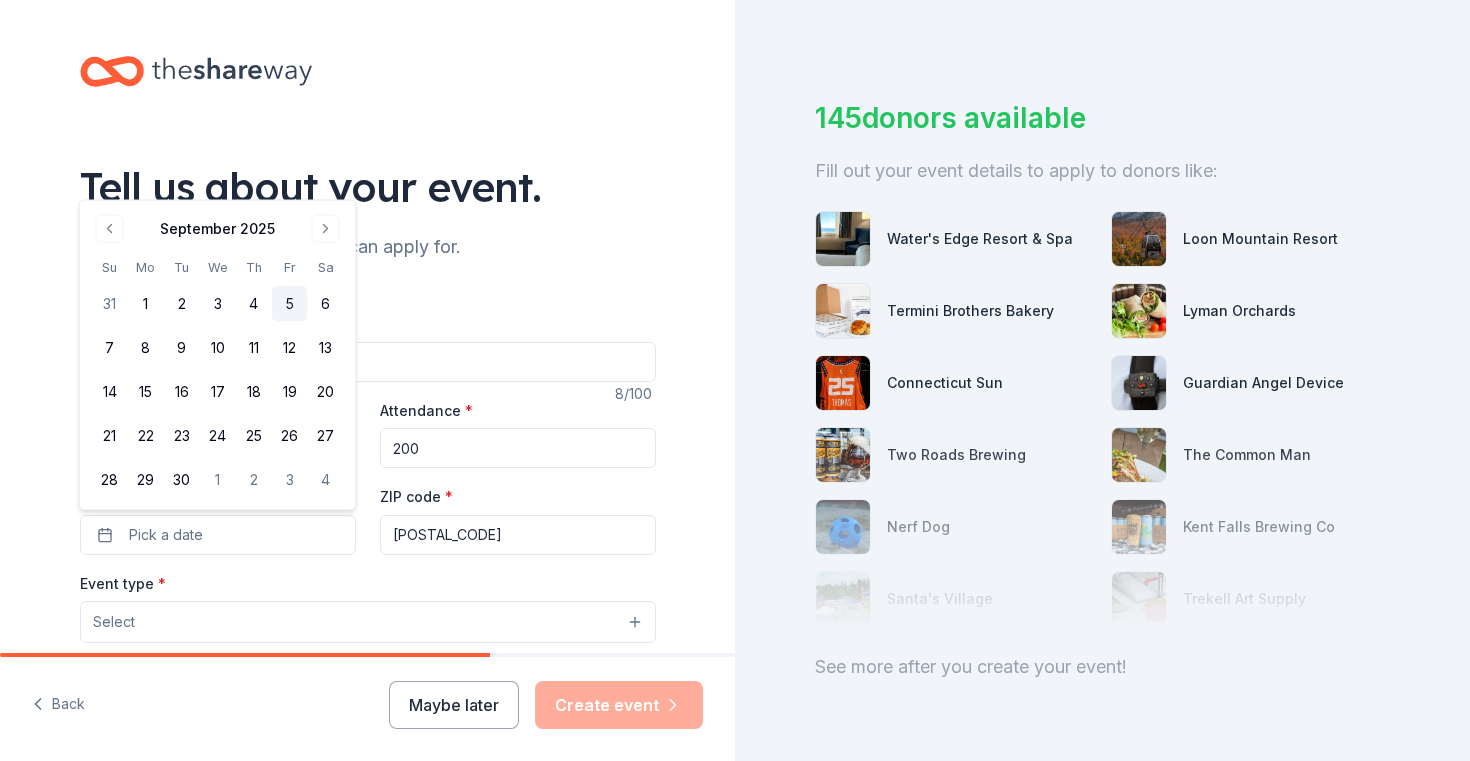 click on "5" at bounding box center (290, 304) 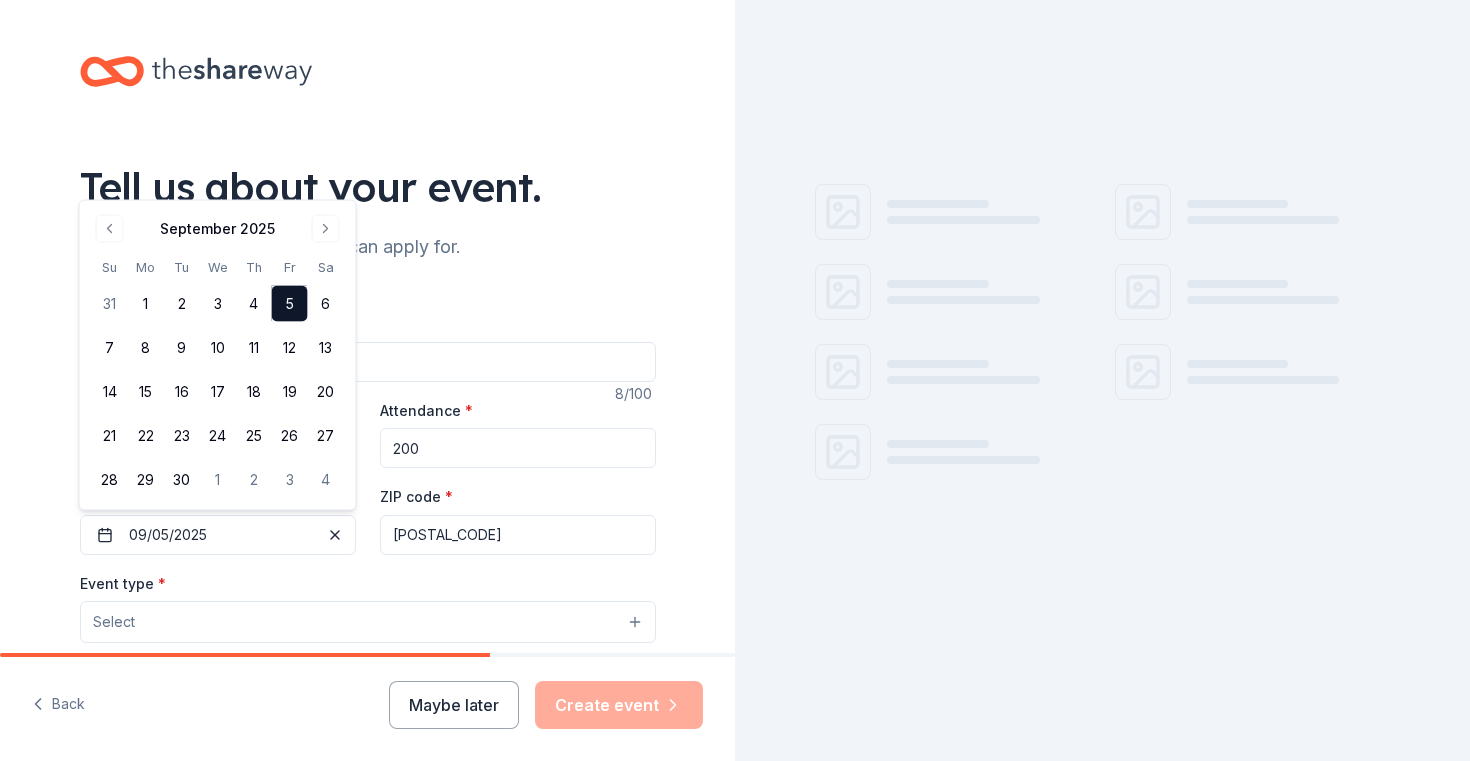 scroll, scrollTop: 0, scrollLeft: 0, axis: both 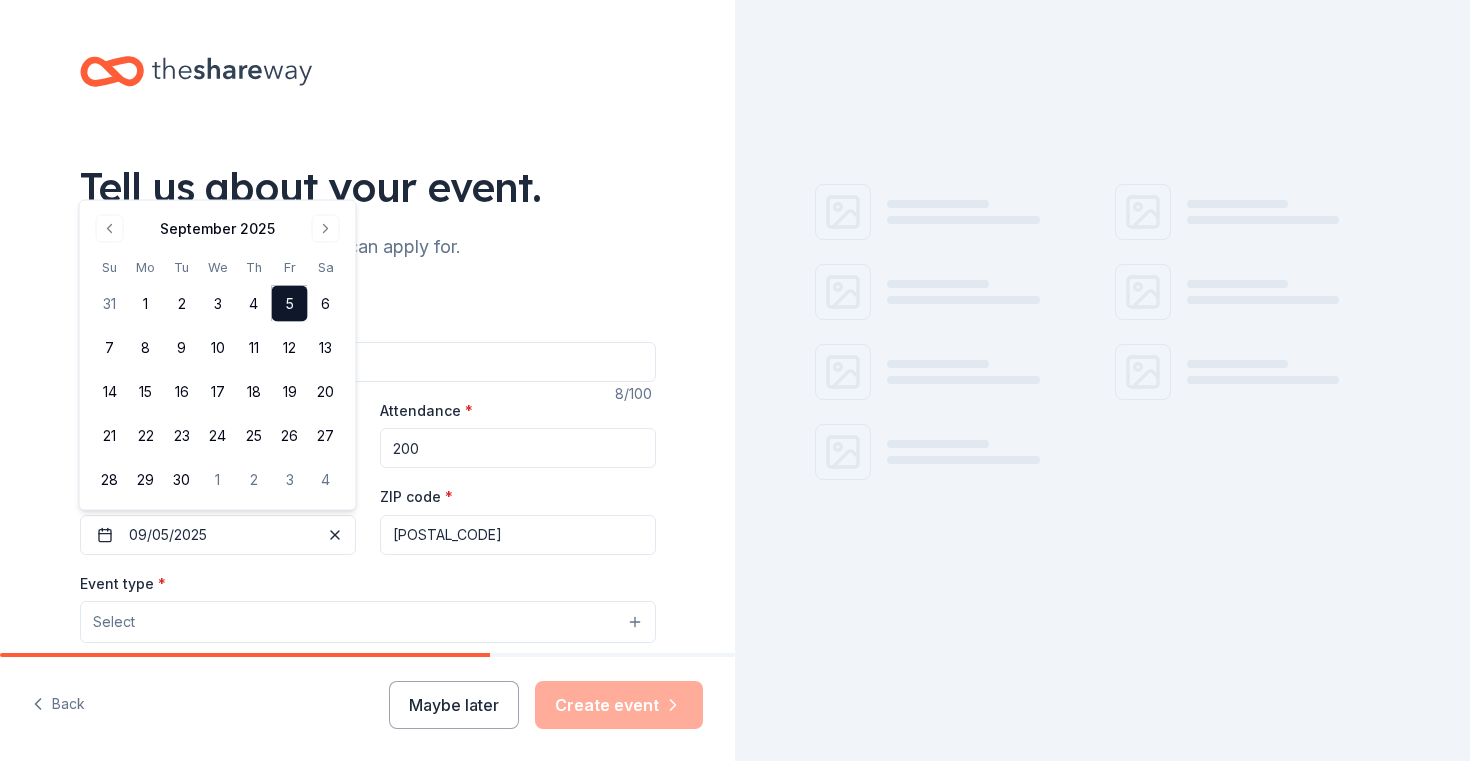 click on "200" at bounding box center [518, 448] 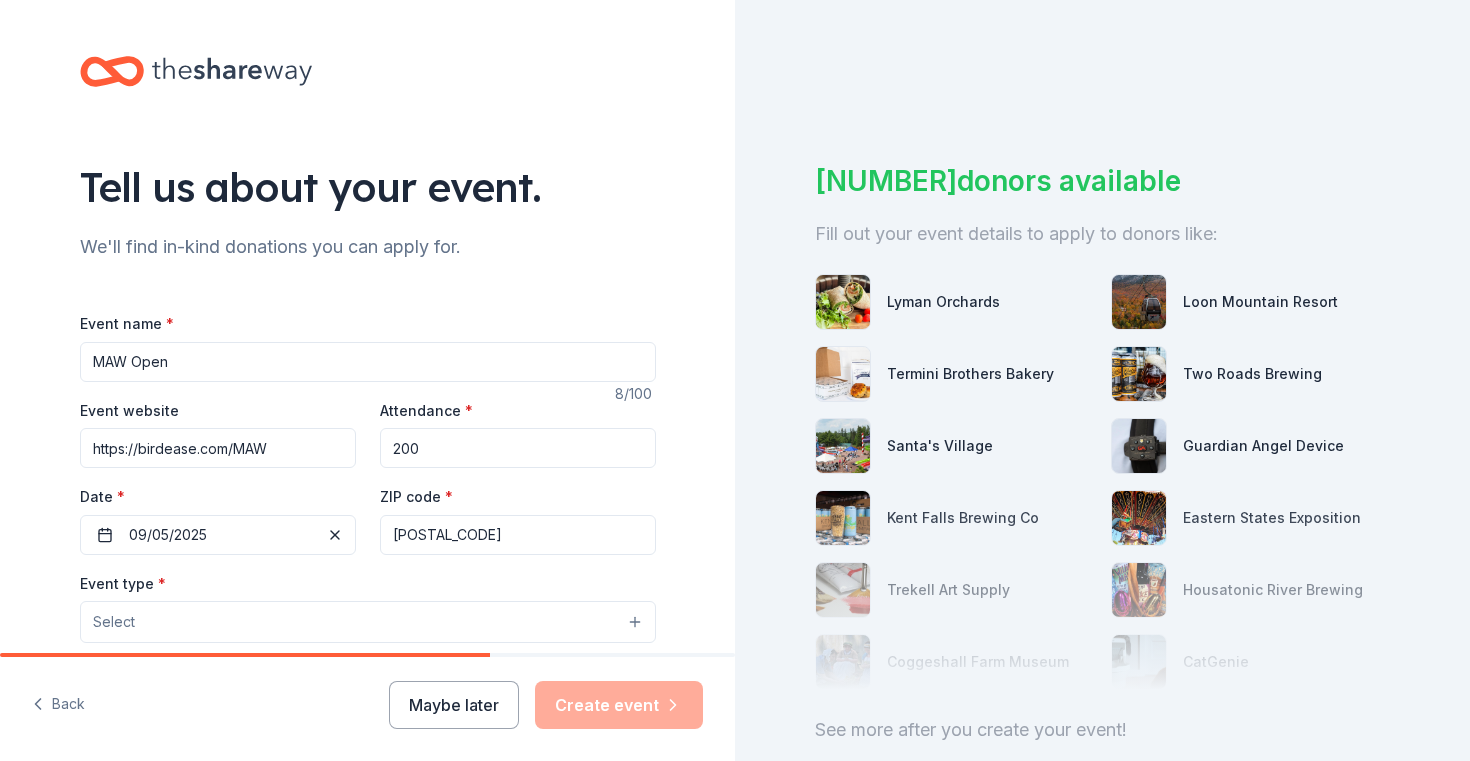 click on "[POSTAL_CODE]" at bounding box center [518, 535] 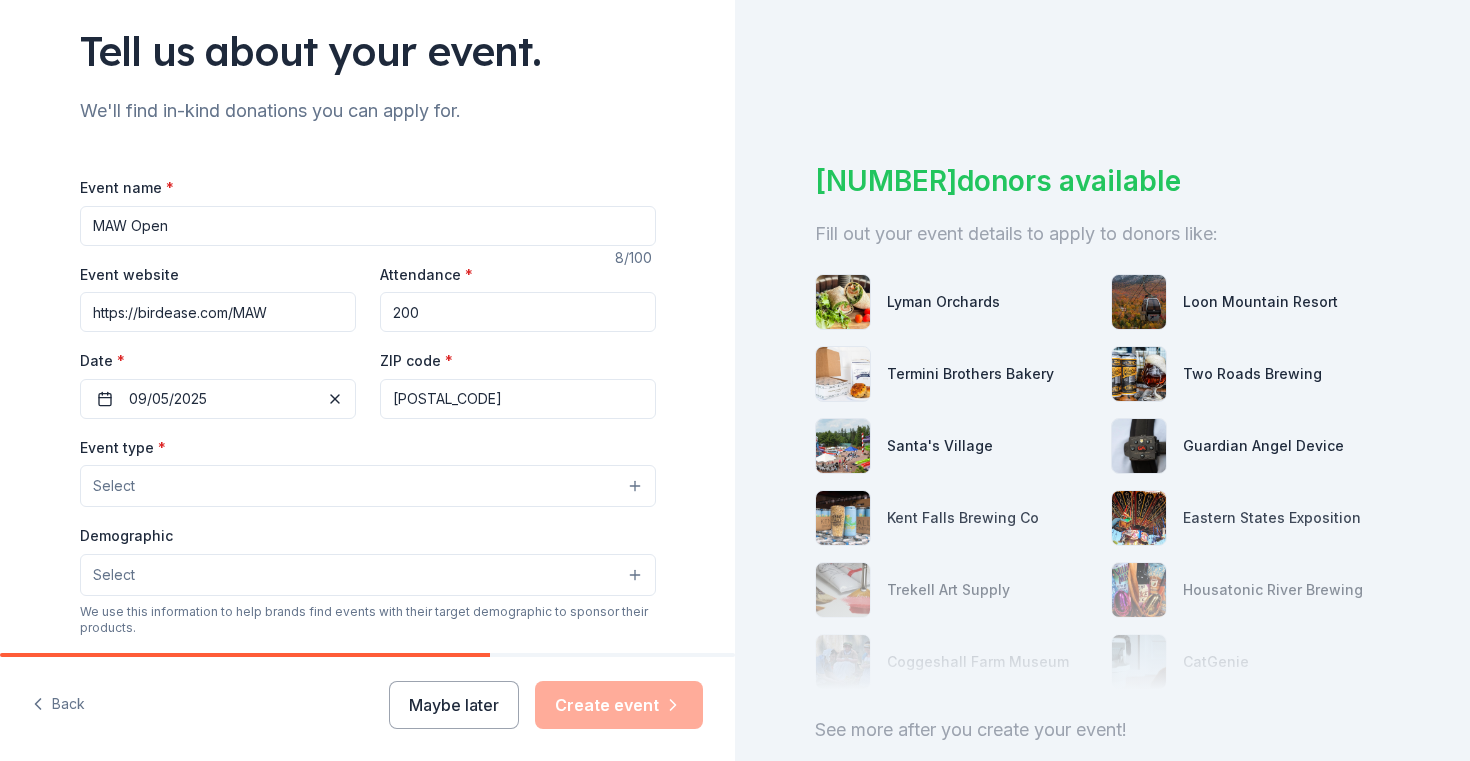 scroll, scrollTop: 150, scrollLeft: 0, axis: vertical 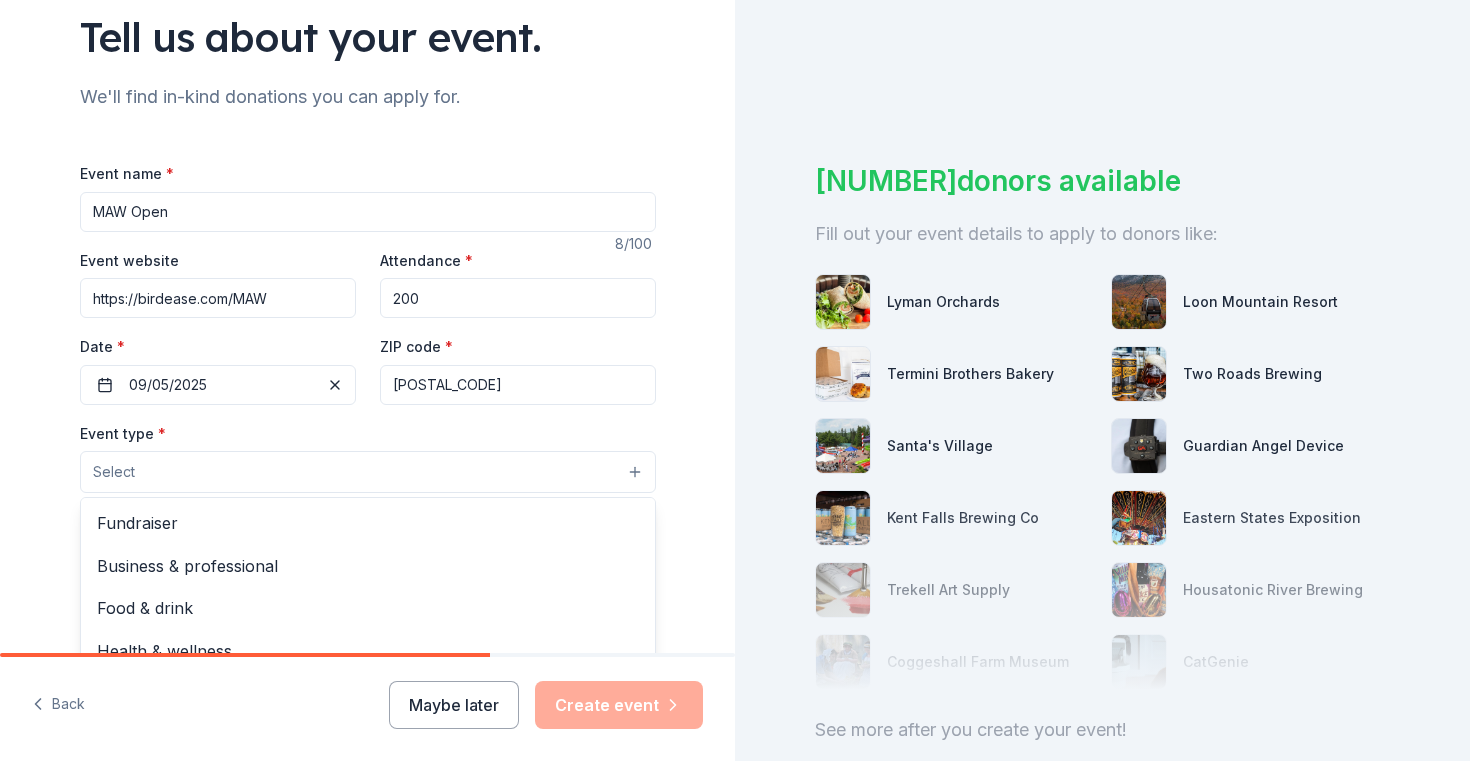 click on "Select" at bounding box center [368, 472] 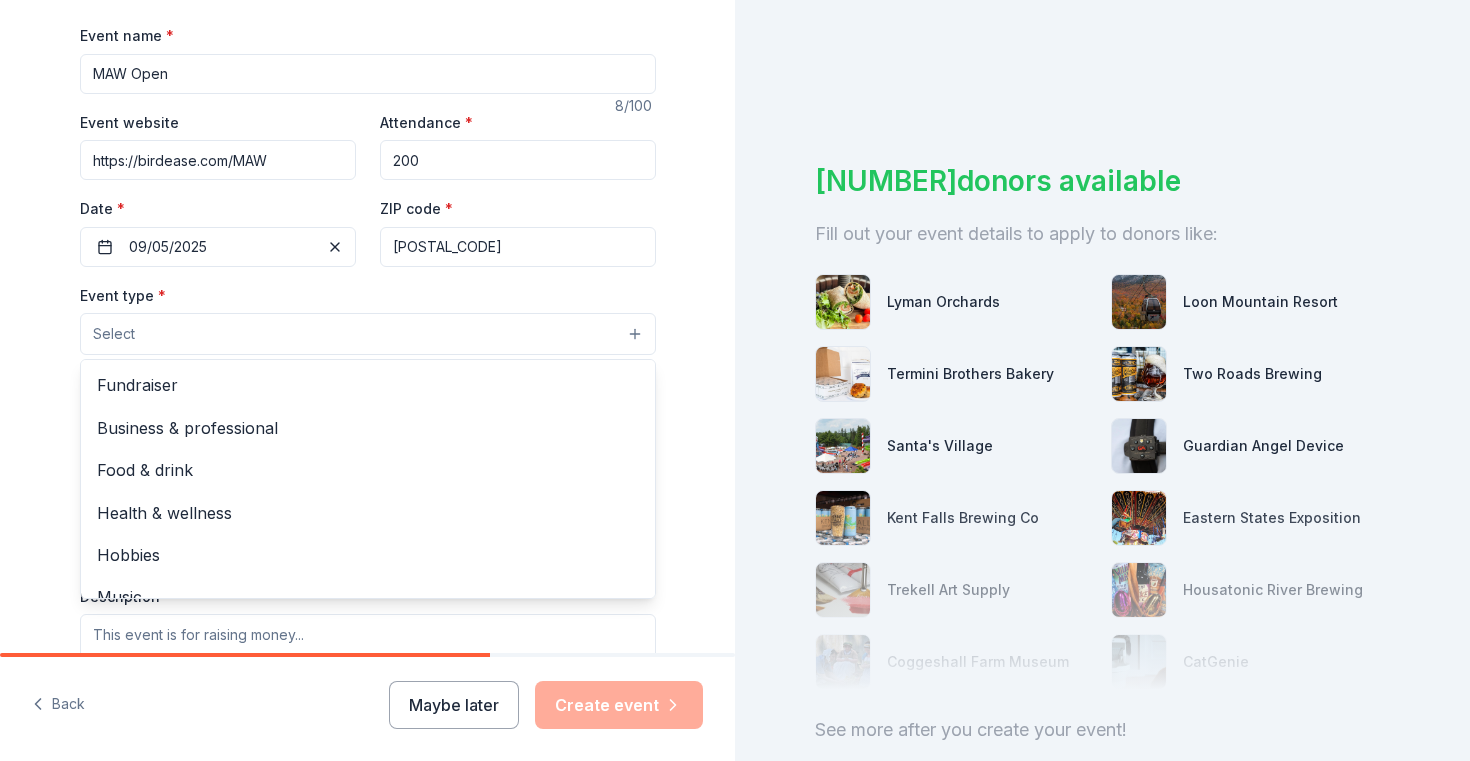 scroll, scrollTop: 292, scrollLeft: 0, axis: vertical 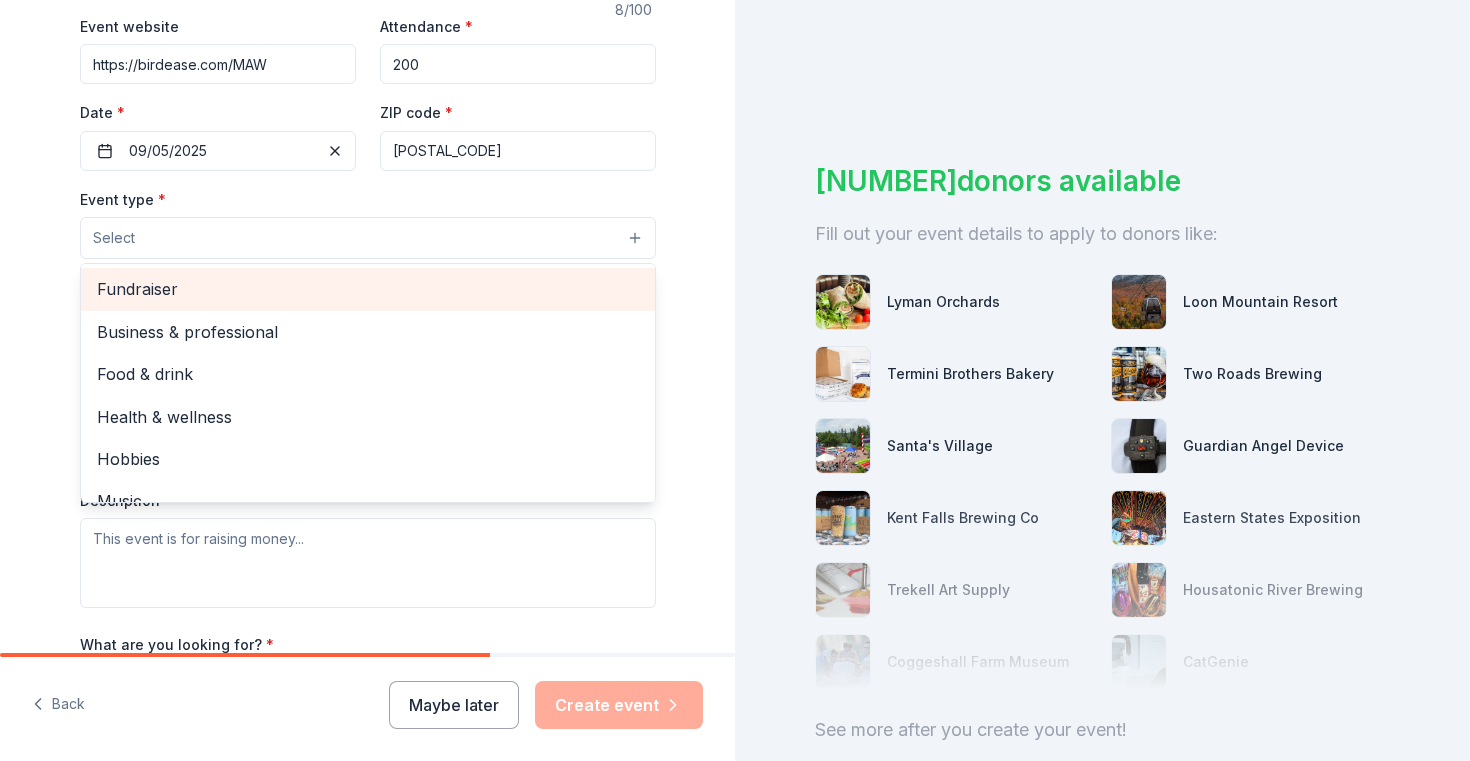click on "Fundraiser" at bounding box center [368, 289] 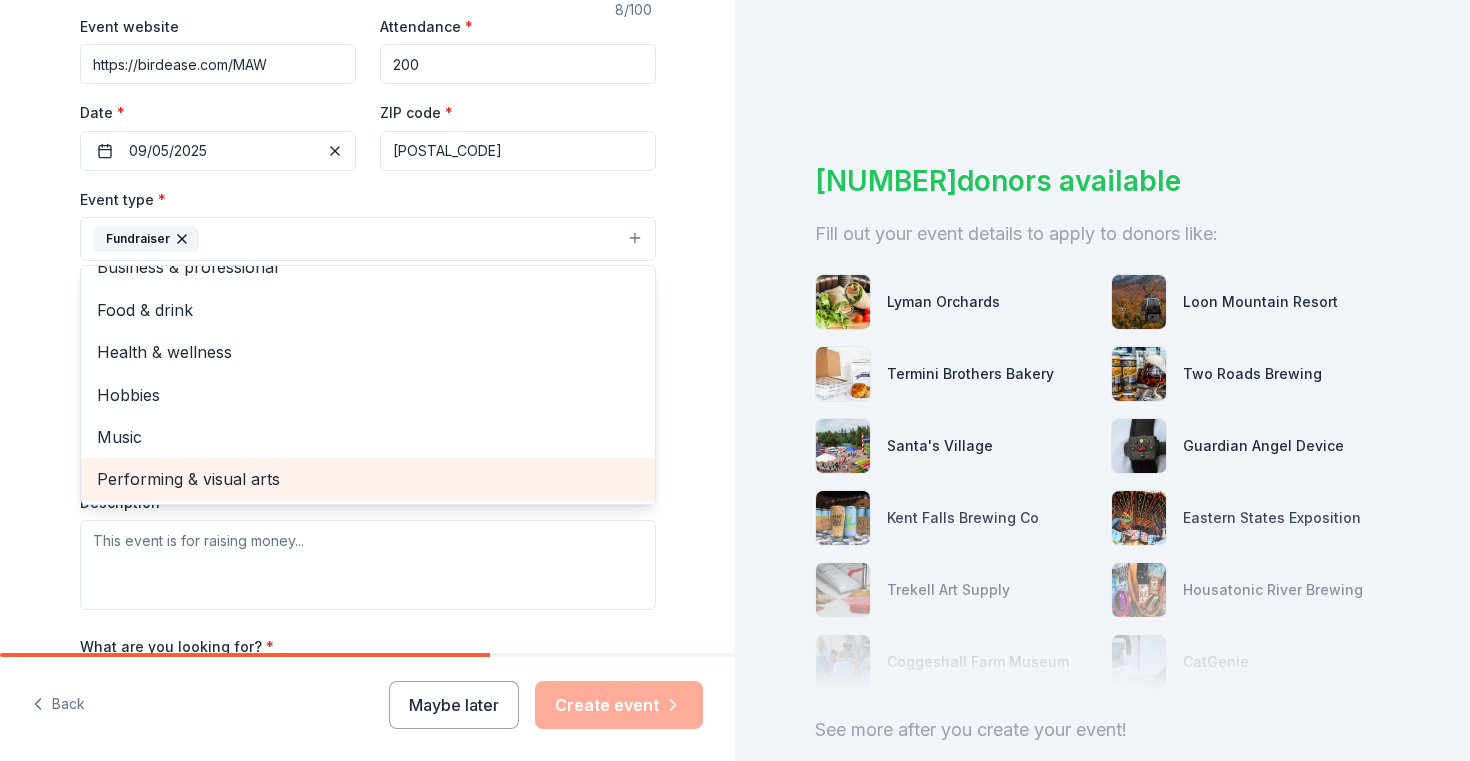 scroll, scrollTop: 0, scrollLeft: 0, axis: both 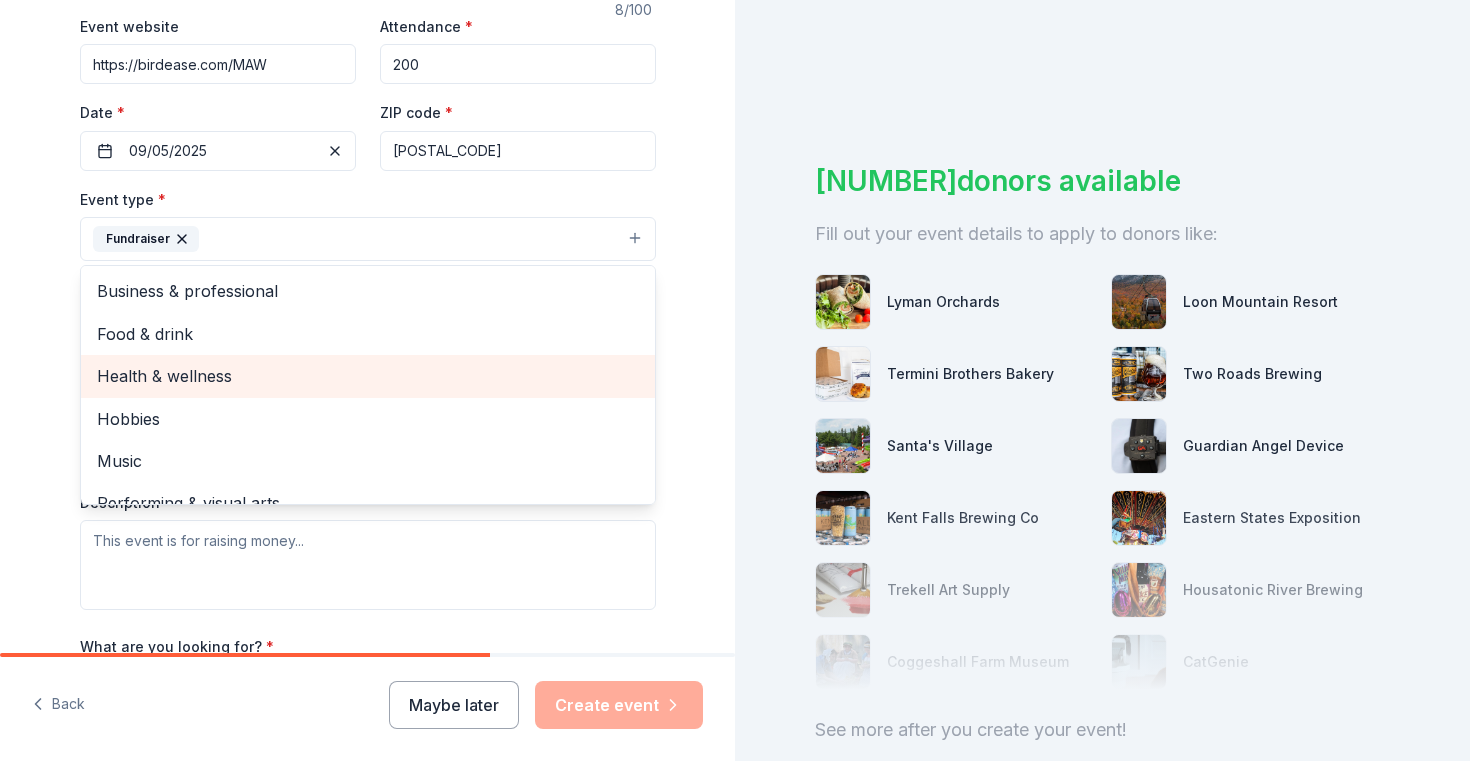 click on "Health & wellness" at bounding box center (368, 376) 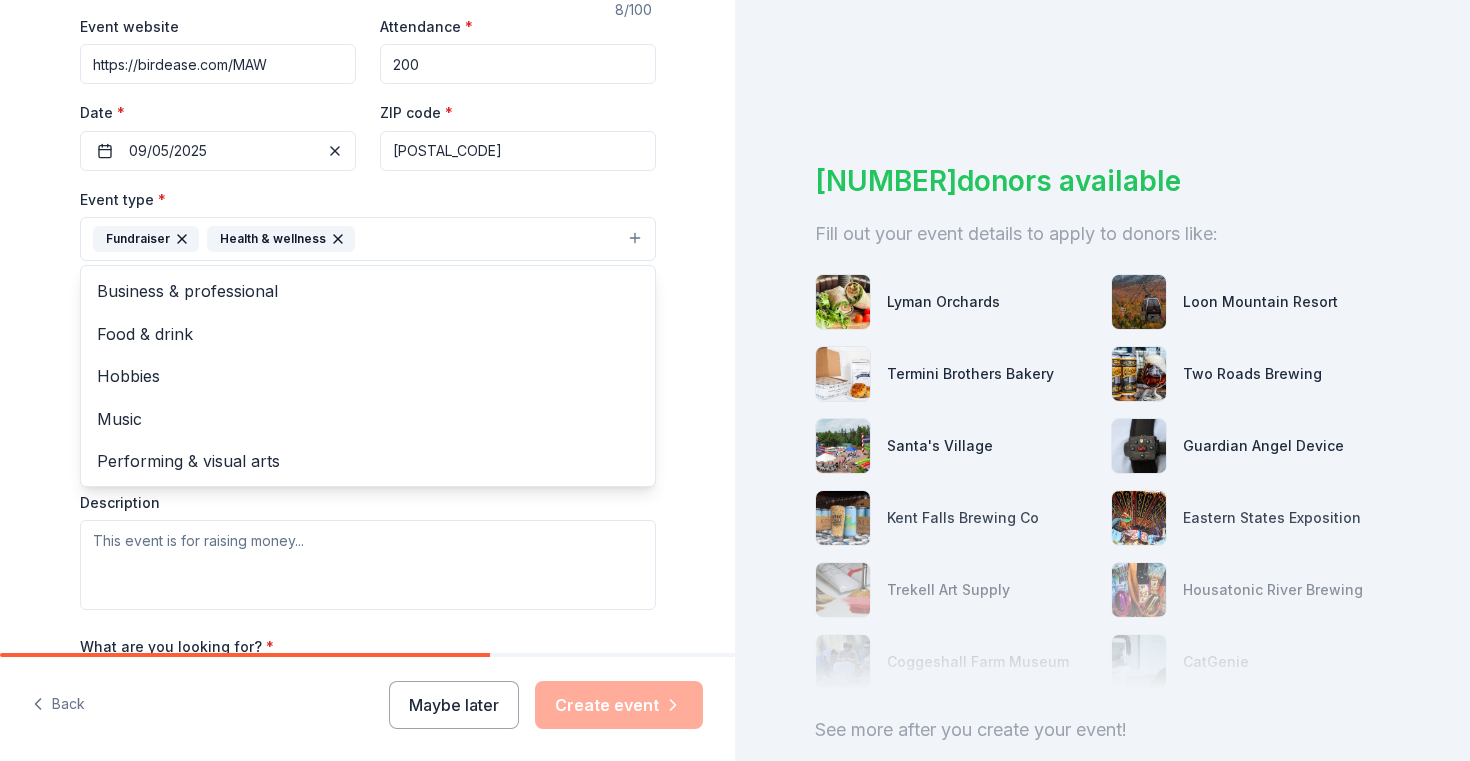 click on "Tell us about your event. We'll find in-kind donations you can apply for. Event name * MAW Open 8 /100 Event website https://birdease.com/MAW Attendance * 200 Date * 09/05/2025 ZIP code * 06455 Event type * Fundraiser Health & wellness Business & professional Food & drink Hobbies Music Performing & visual arts Demographic Select We use this information to help brands find events with their target demographic to sponsor their products. Mailing address Apt/unit Description What are you looking for? * Auction & raffle Meals Snacks Desserts Alcohol Beverages Send me reminders Email me reminders of donor application deadlines Recurring event" at bounding box center (367, 282) 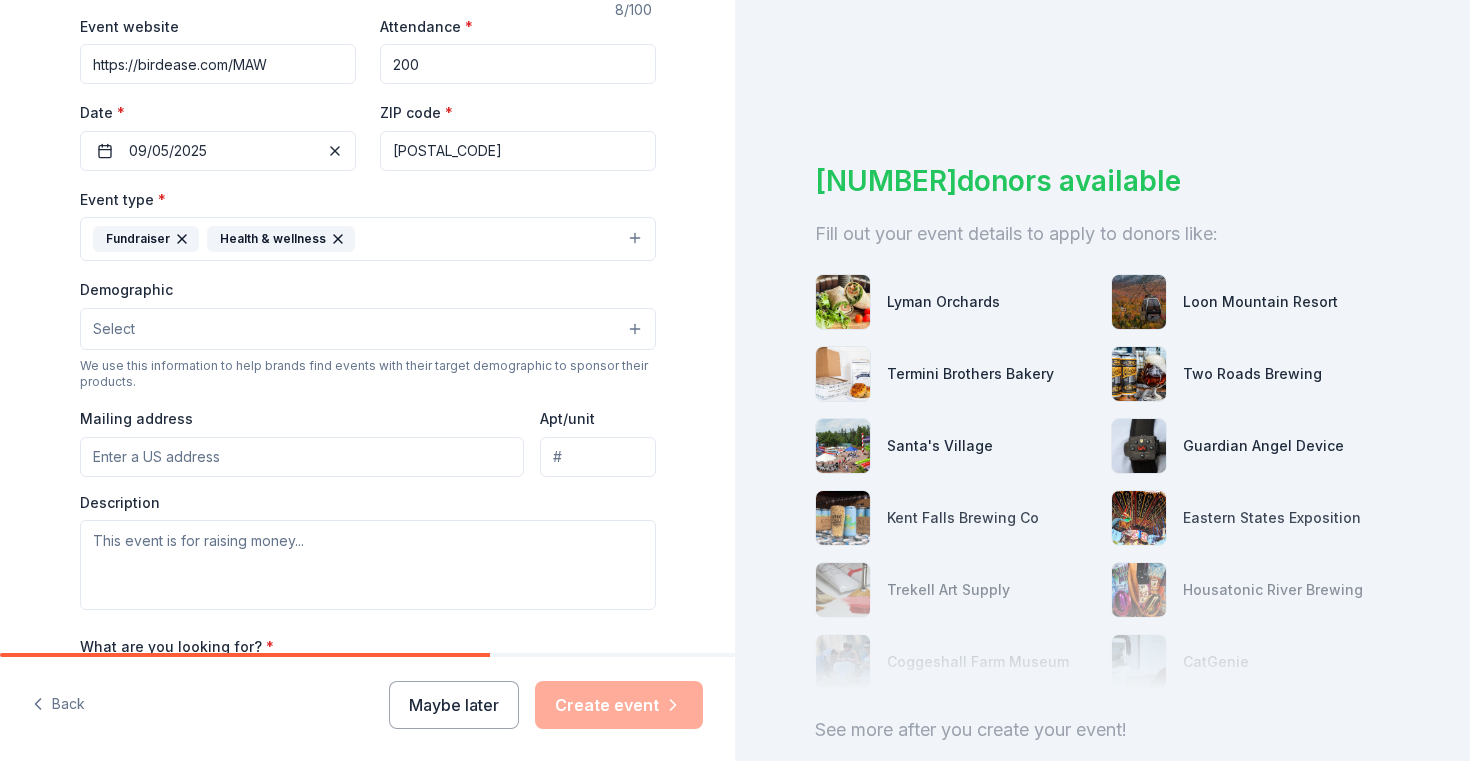 click on "Mailing address" at bounding box center (302, 457) 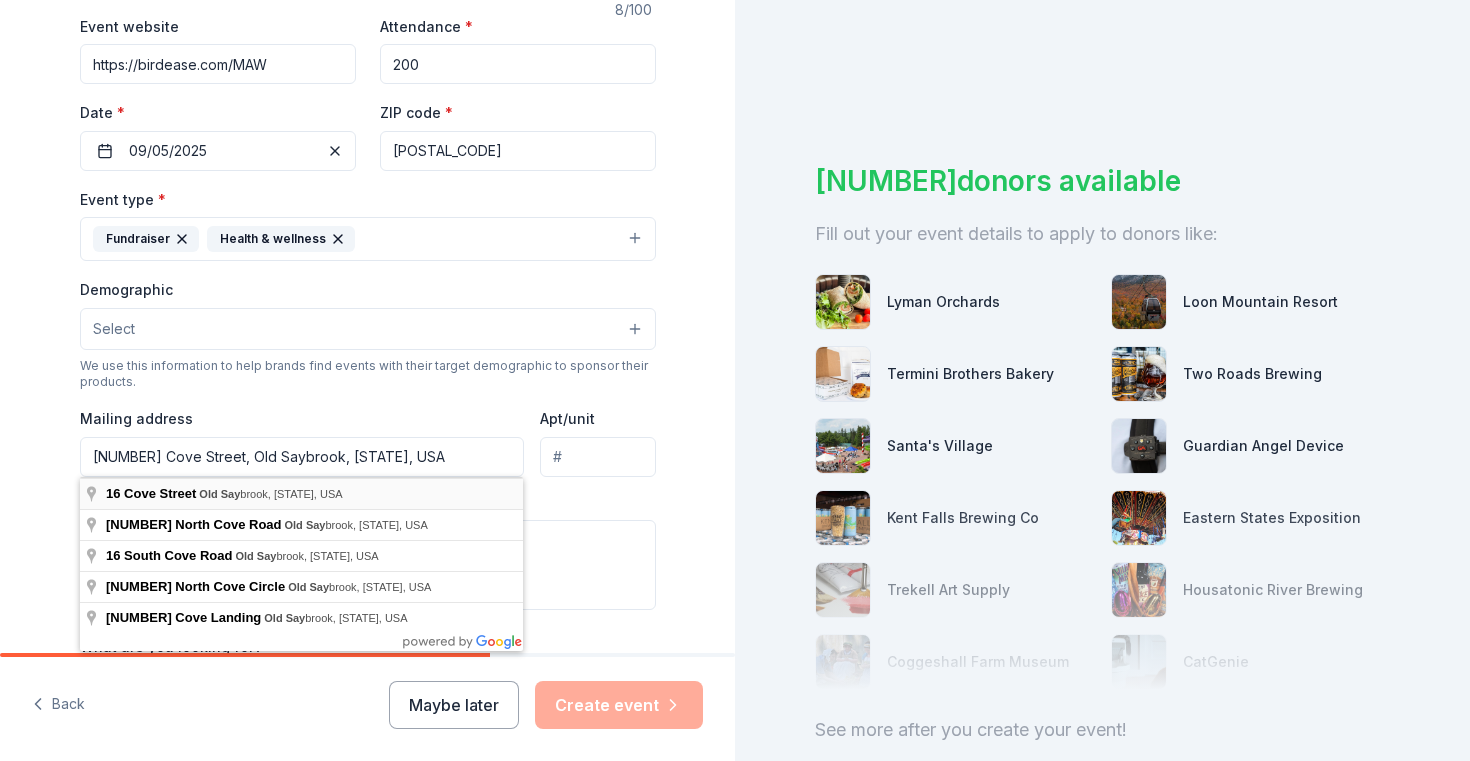 type on "[NUMBER] Cove Street, Old Saybrook, [STATE], [POSTAL_CODE]" 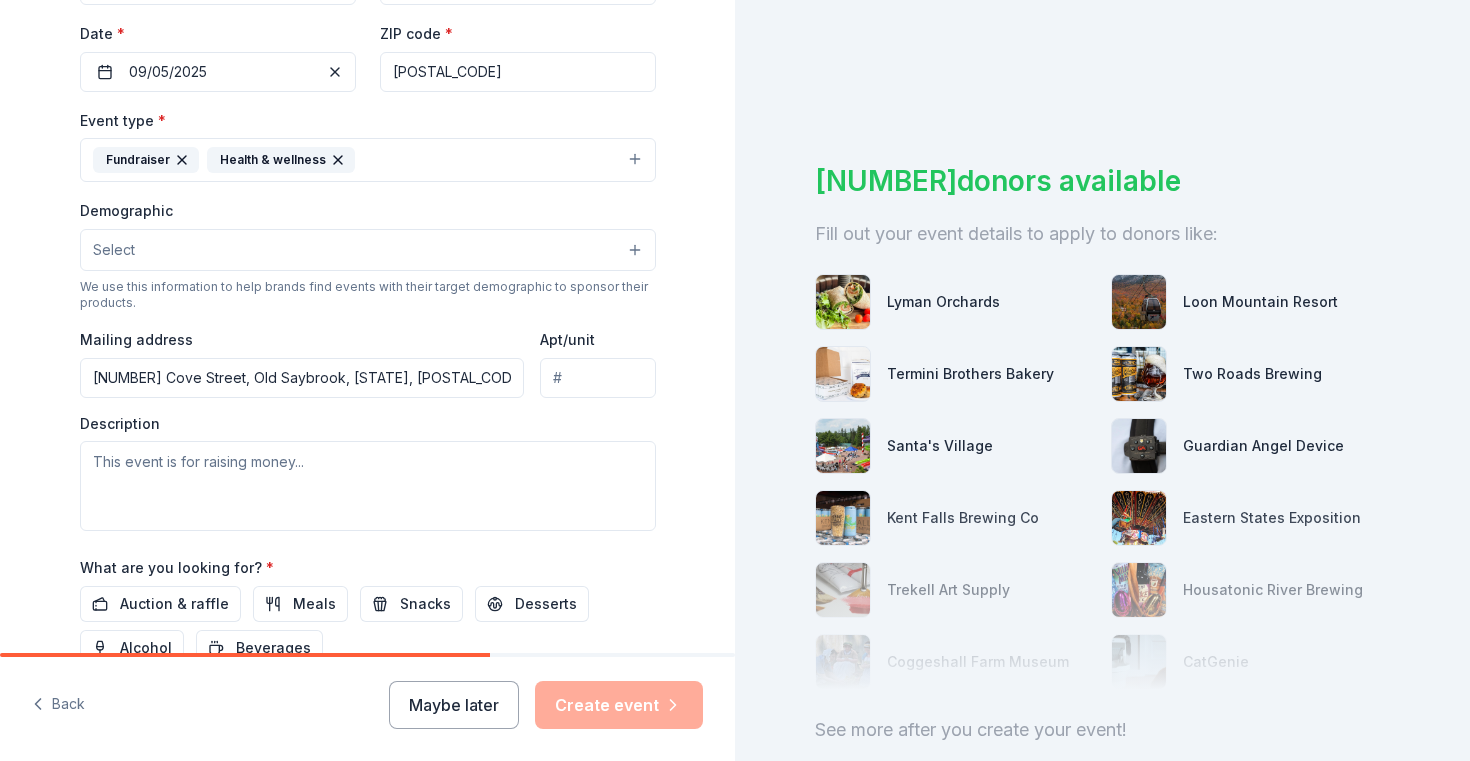 scroll, scrollTop: 476, scrollLeft: 0, axis: vertical 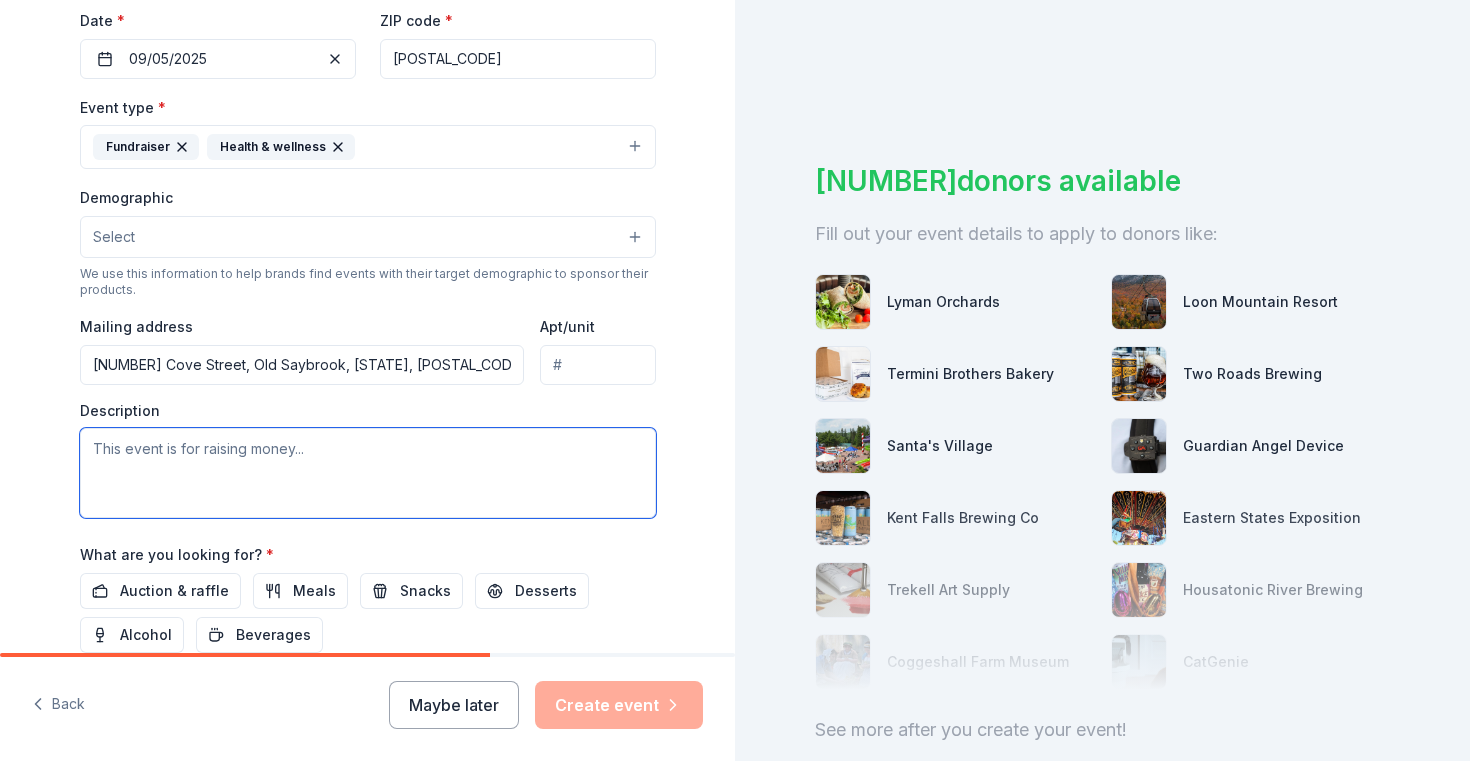 click at bounding box center [368, 473] 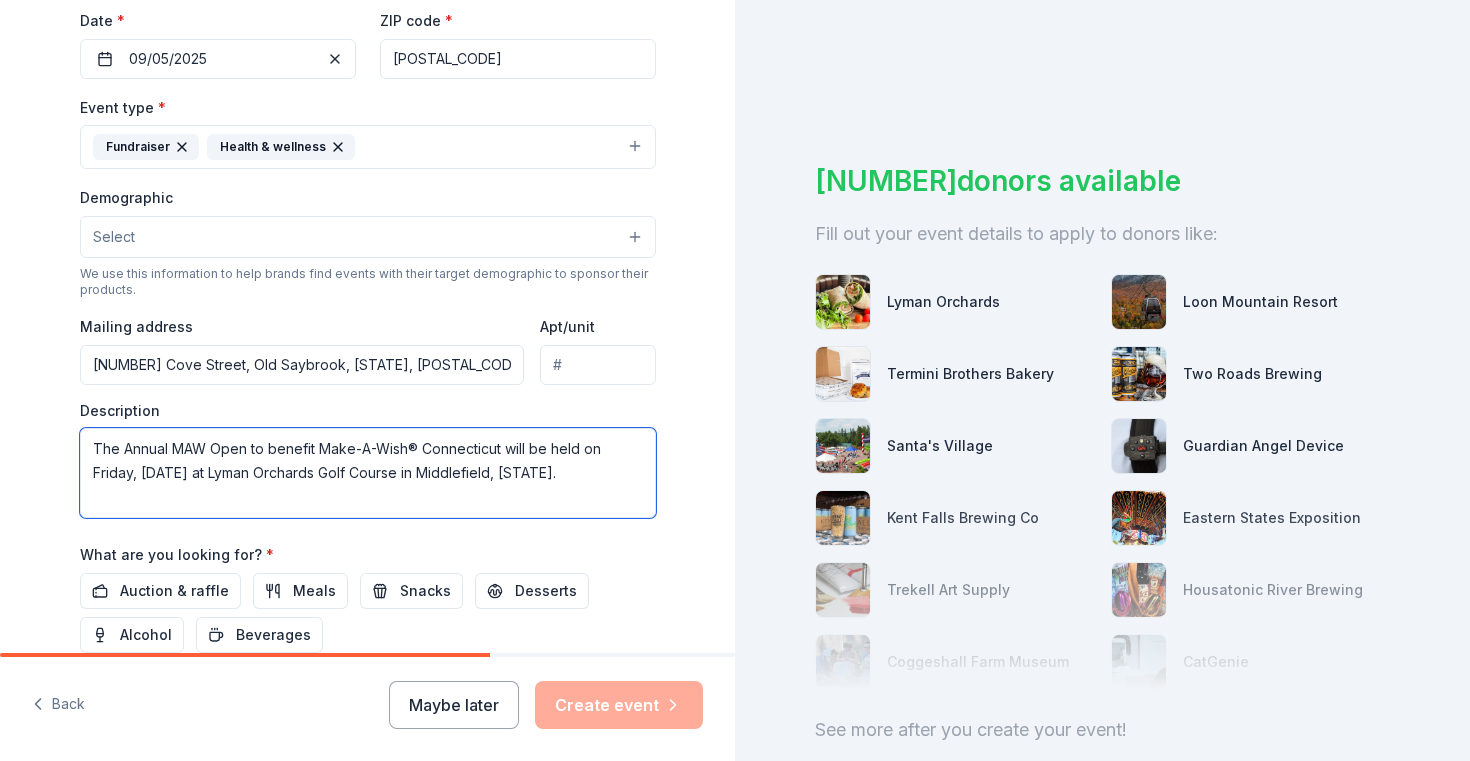 paste on "This tournament, a sell-out for many years, has raised more than $550,000 for Connecticut Wish Kids!" 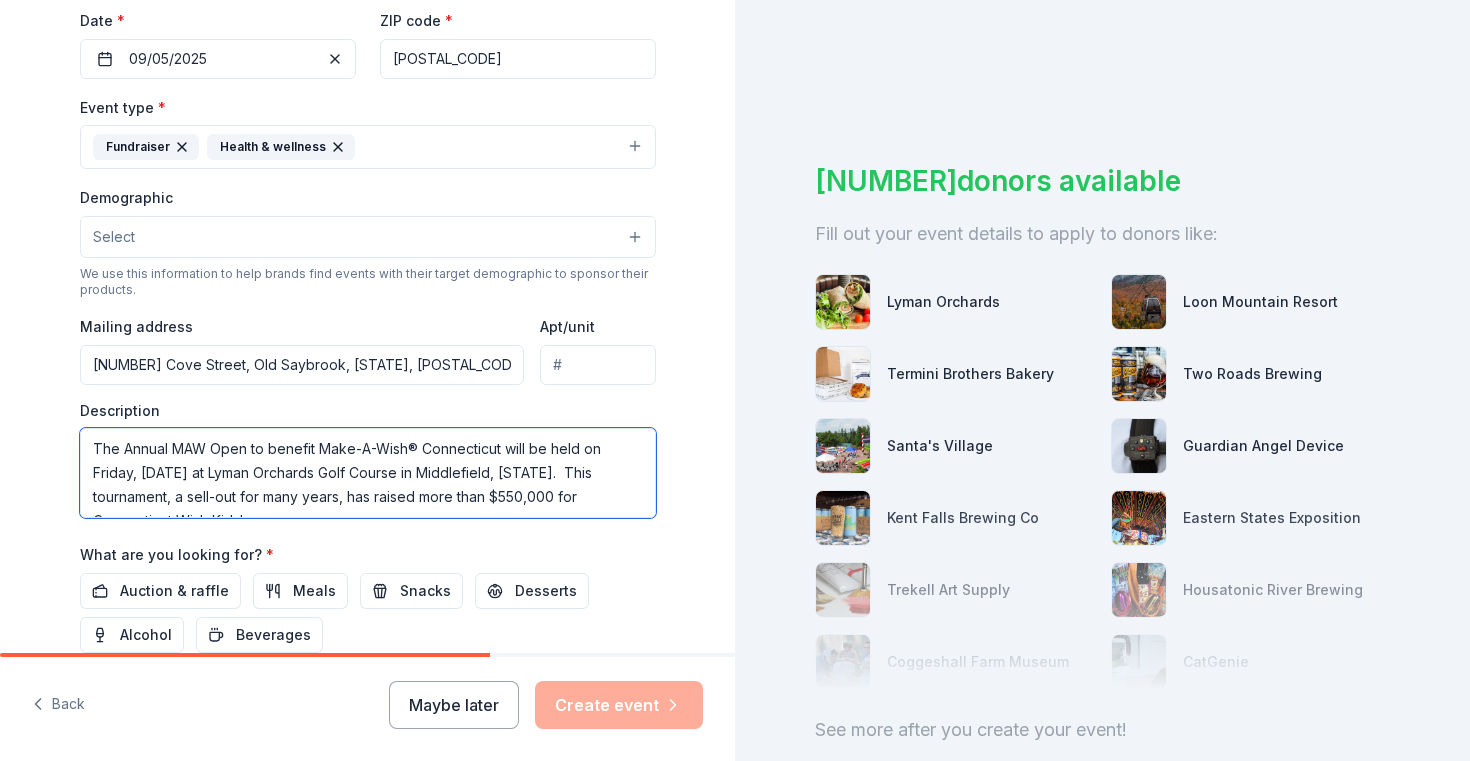 scroll, scrollTop: 13, scrollLeft: 0, axis: vertical 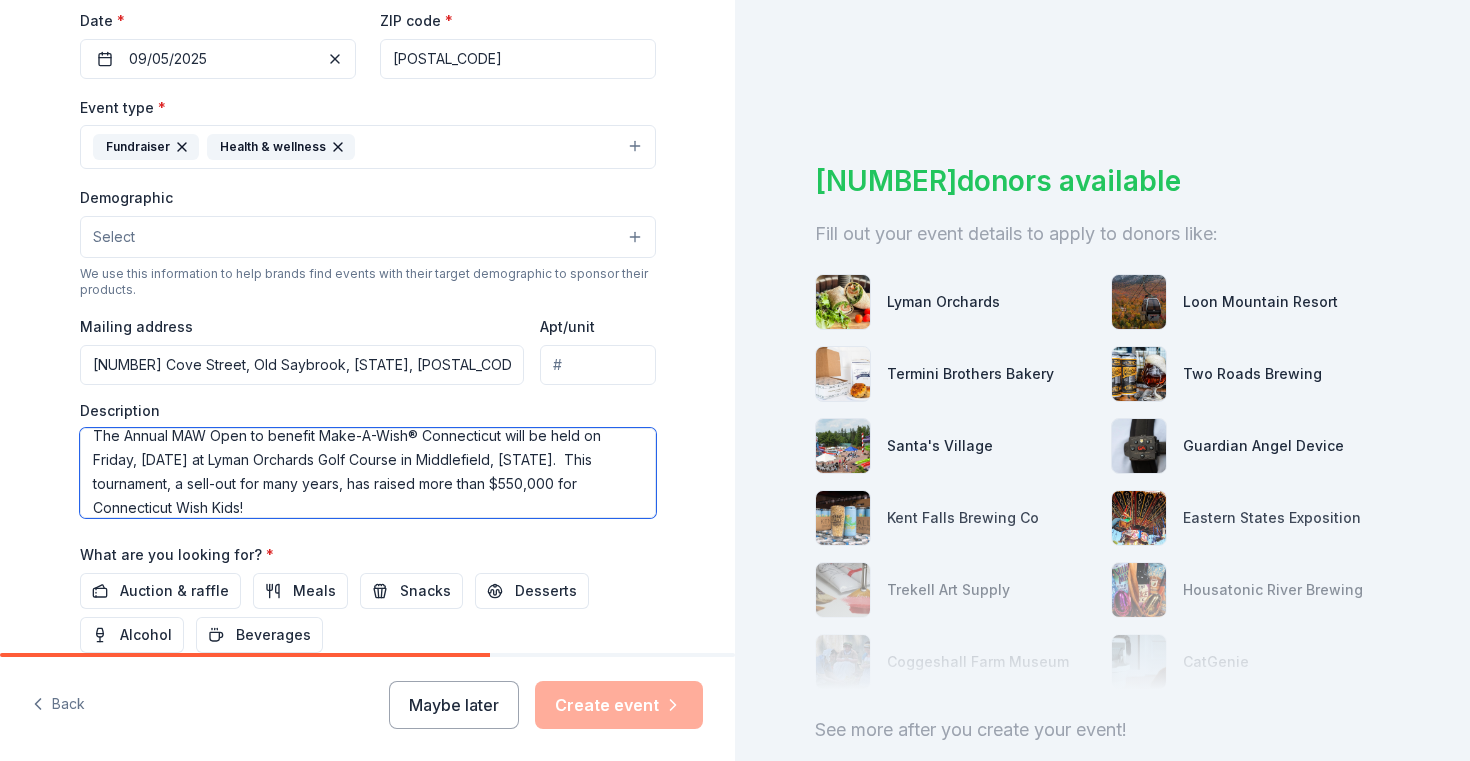 type on "The Annual MAW Open to benefit Make-A-Wish® Connecticut will be held on Friday, [DATE] at Lyman Orchards Golf Course in Middlefield, [STATE].  This tournament, a sell-out for many years, has raised more than $550,000 for Connecticut Wish Kids!" 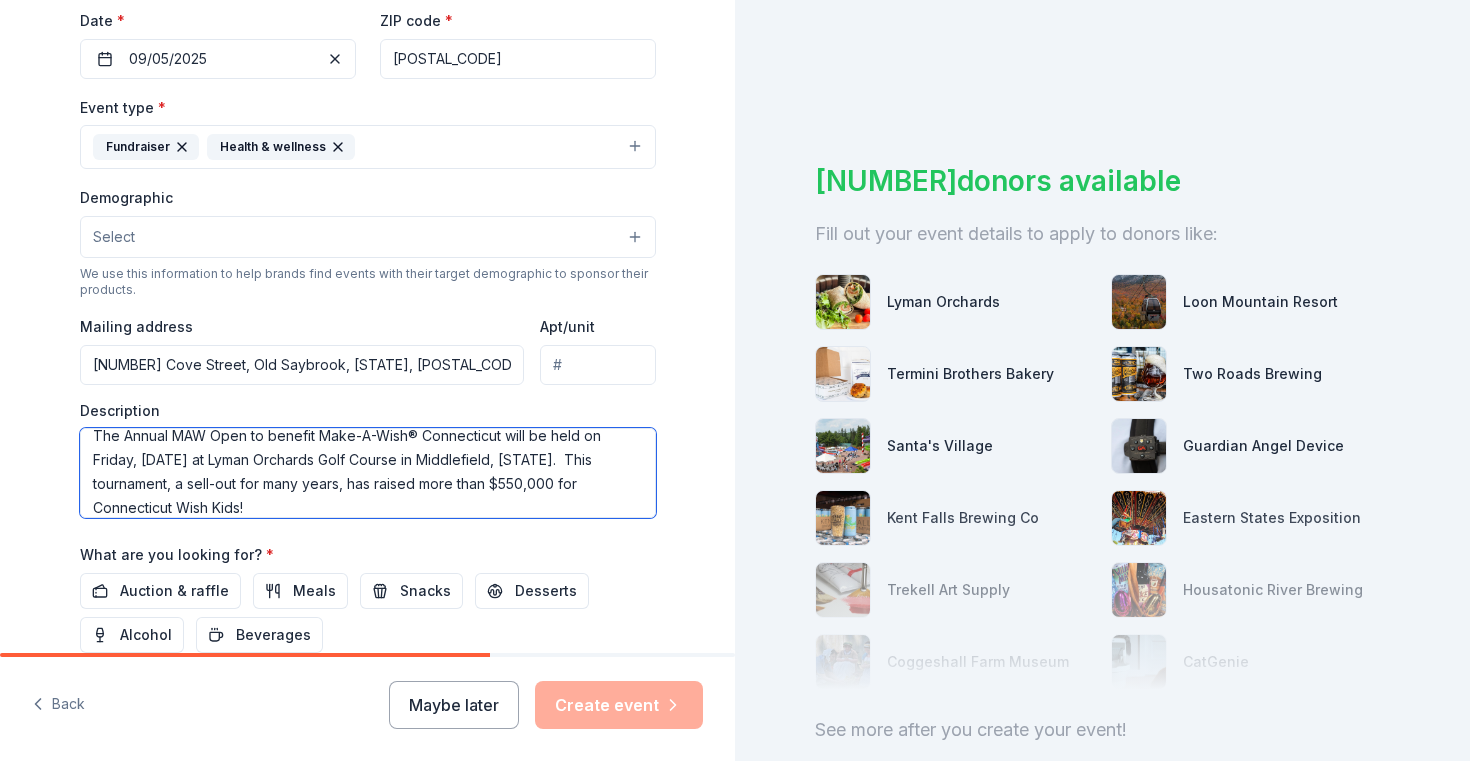 click on "The Annual MAW Open to benefit Make-A-Wish® Connecticut will be held on Friday, [DATE] at Lyman Orchards Golf Course in Middlefield, [STATE].  This tournament, a sell-out for many years, has raised more than $550,000 for Connecticut Wish Kids!" at bounding box center [368, 473] 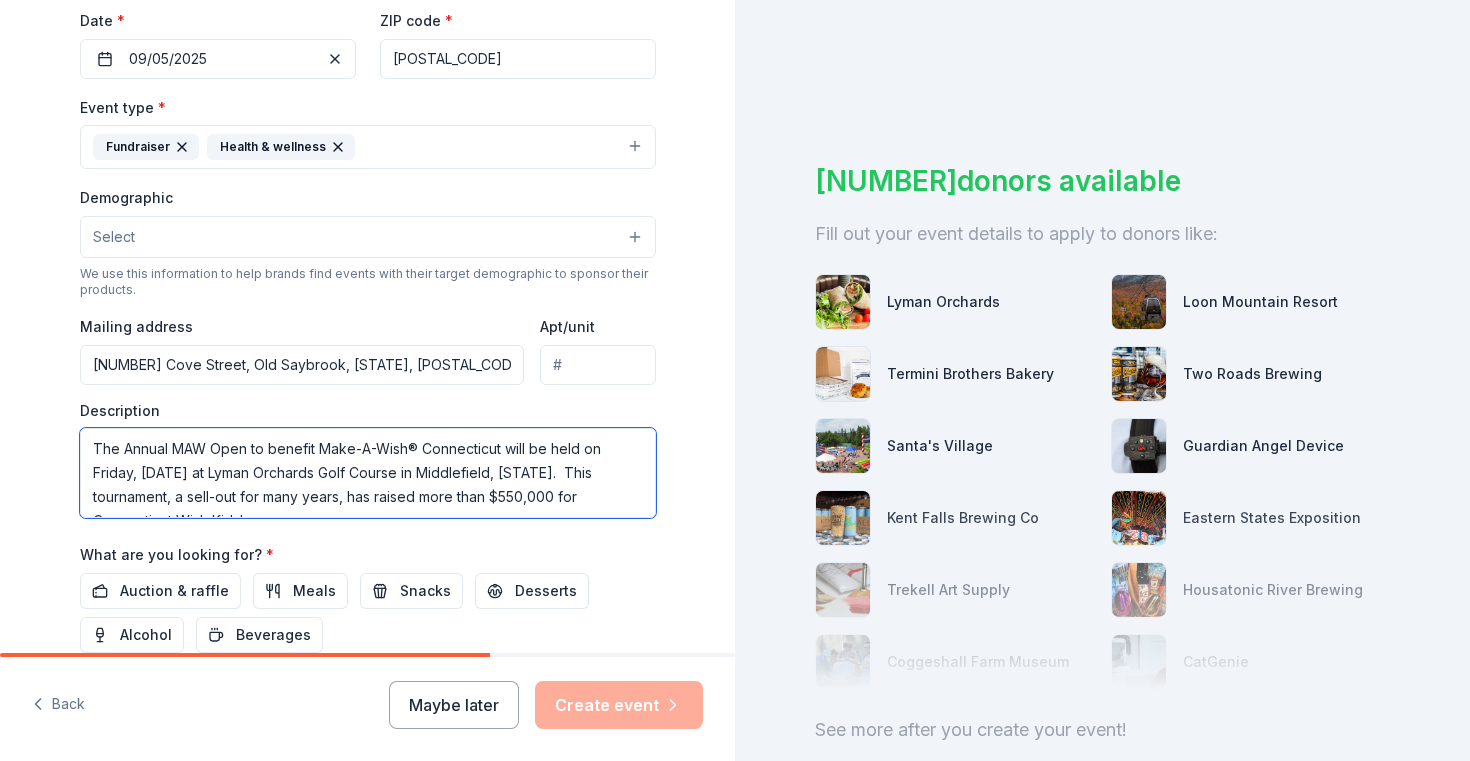 scroll, scrollTop: 24, scrollLeft: 0, axis: vertical 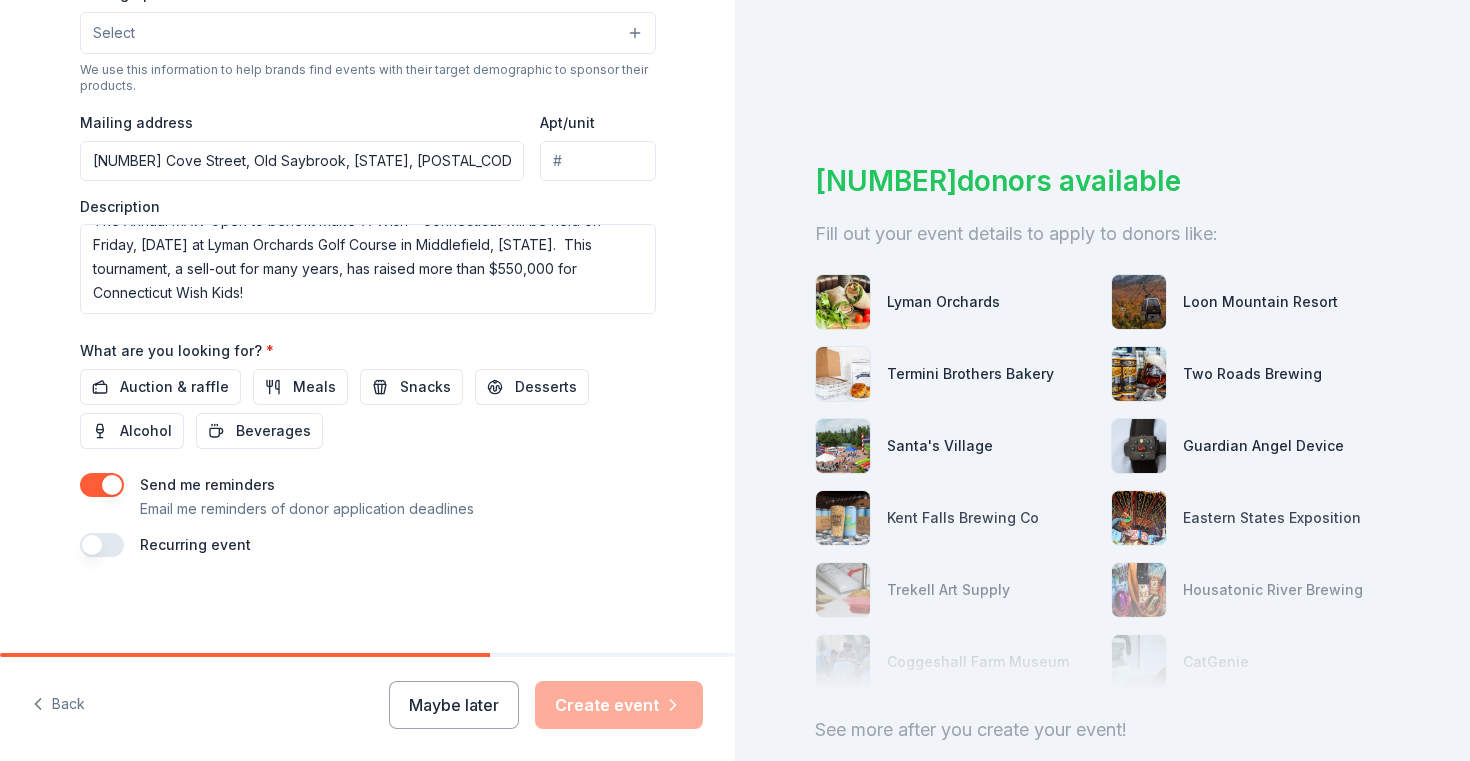 click at bounding box center (102, 485) 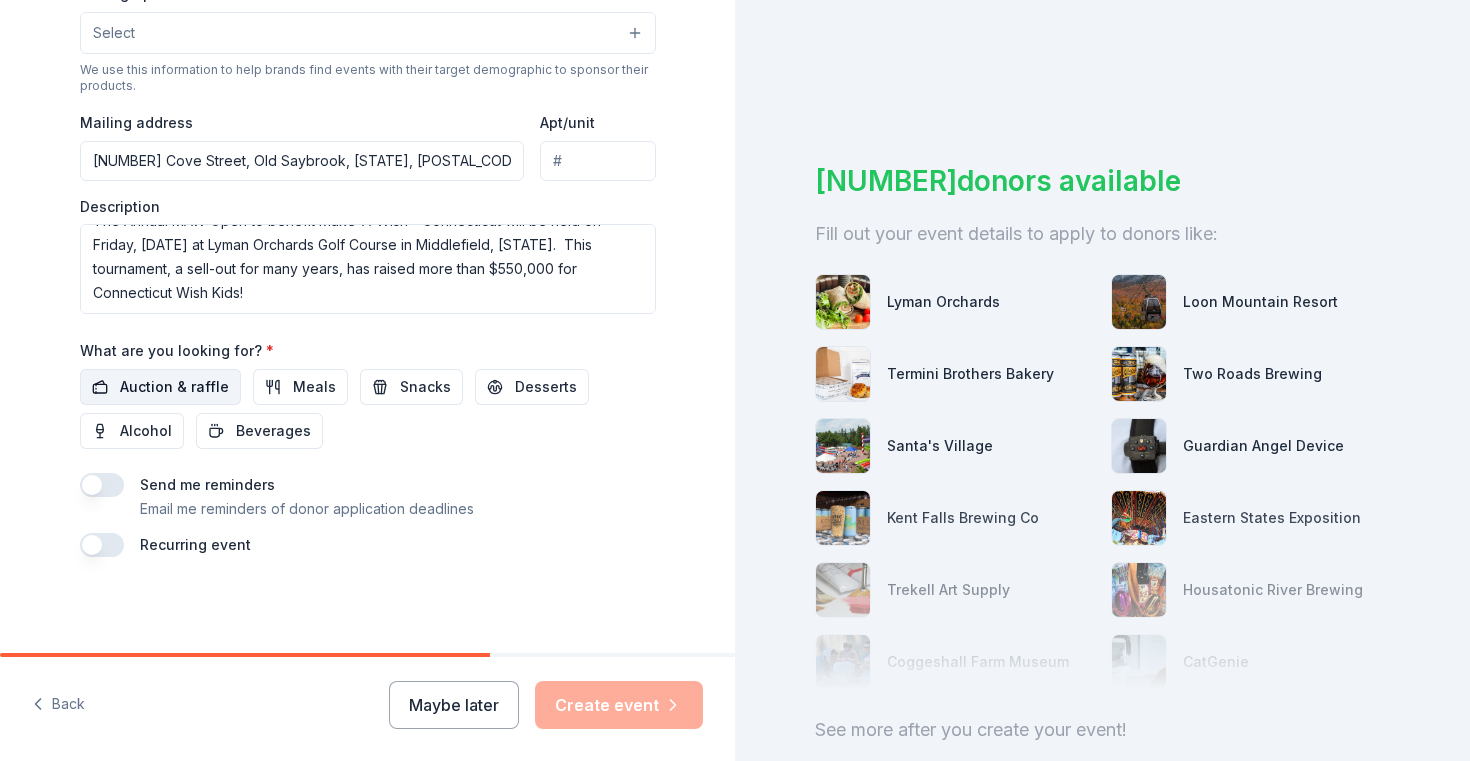 click on "Auction & raffle" at bounding box center (174, 387) 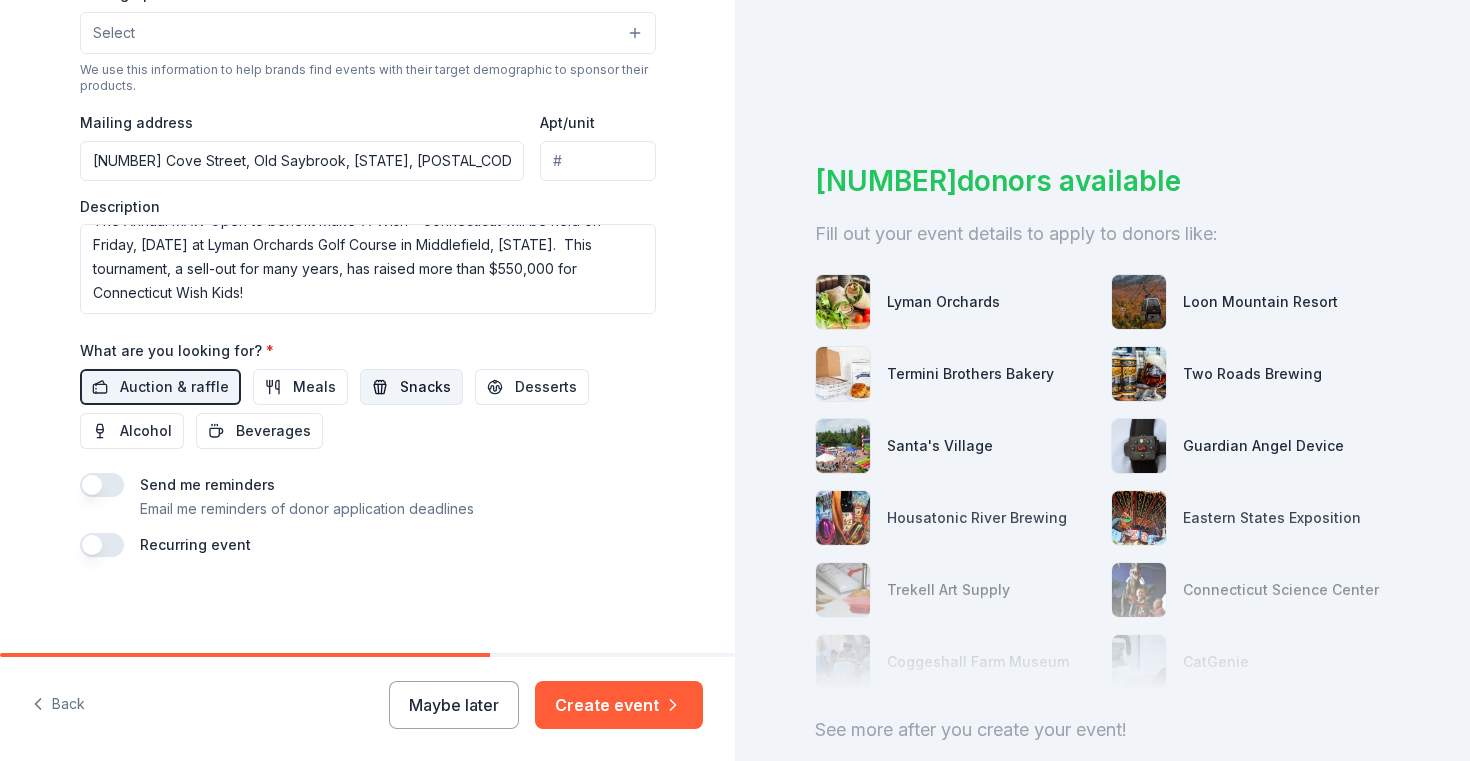 click on "Snacks" at bounding box center [425, 387] 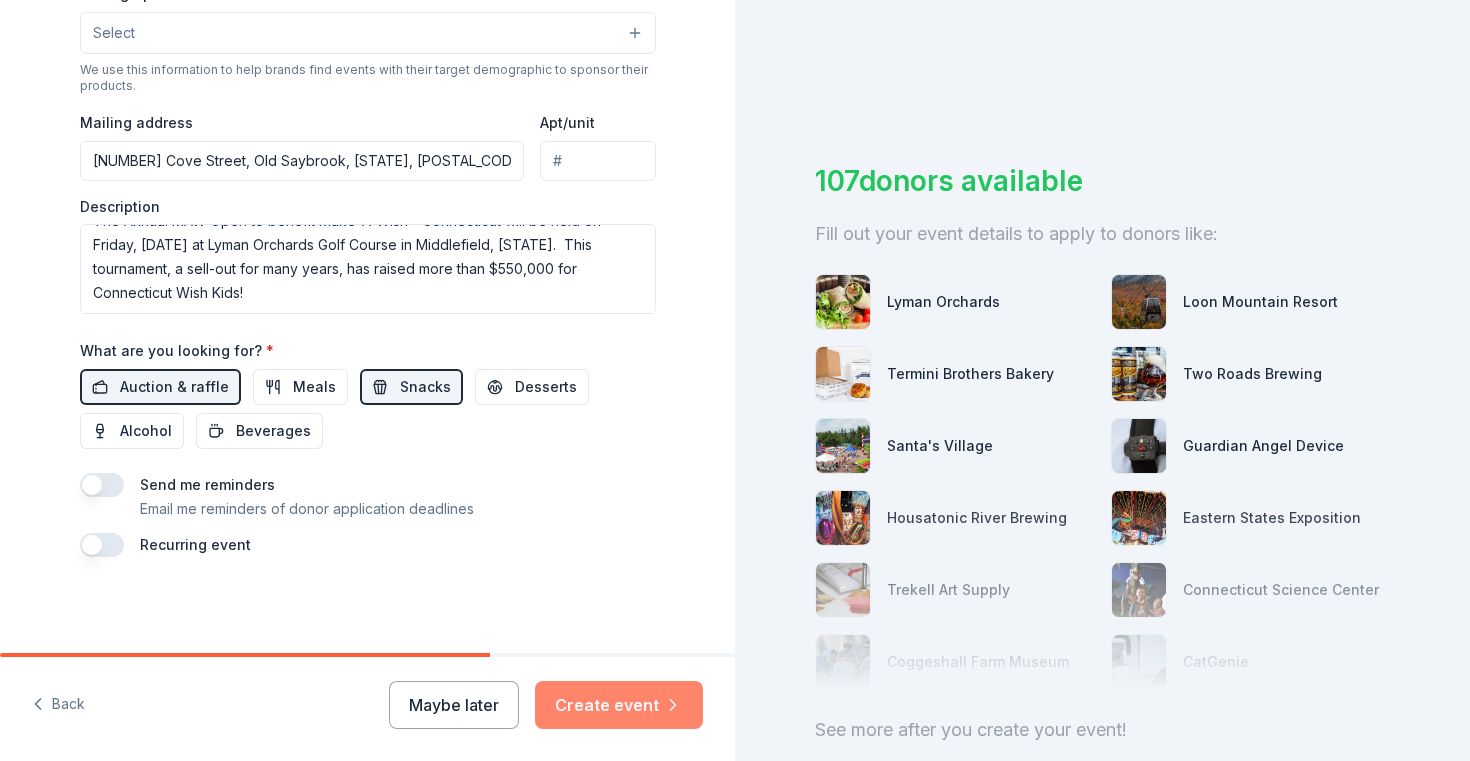 click on "Create event" at bounding box center [619, 705] 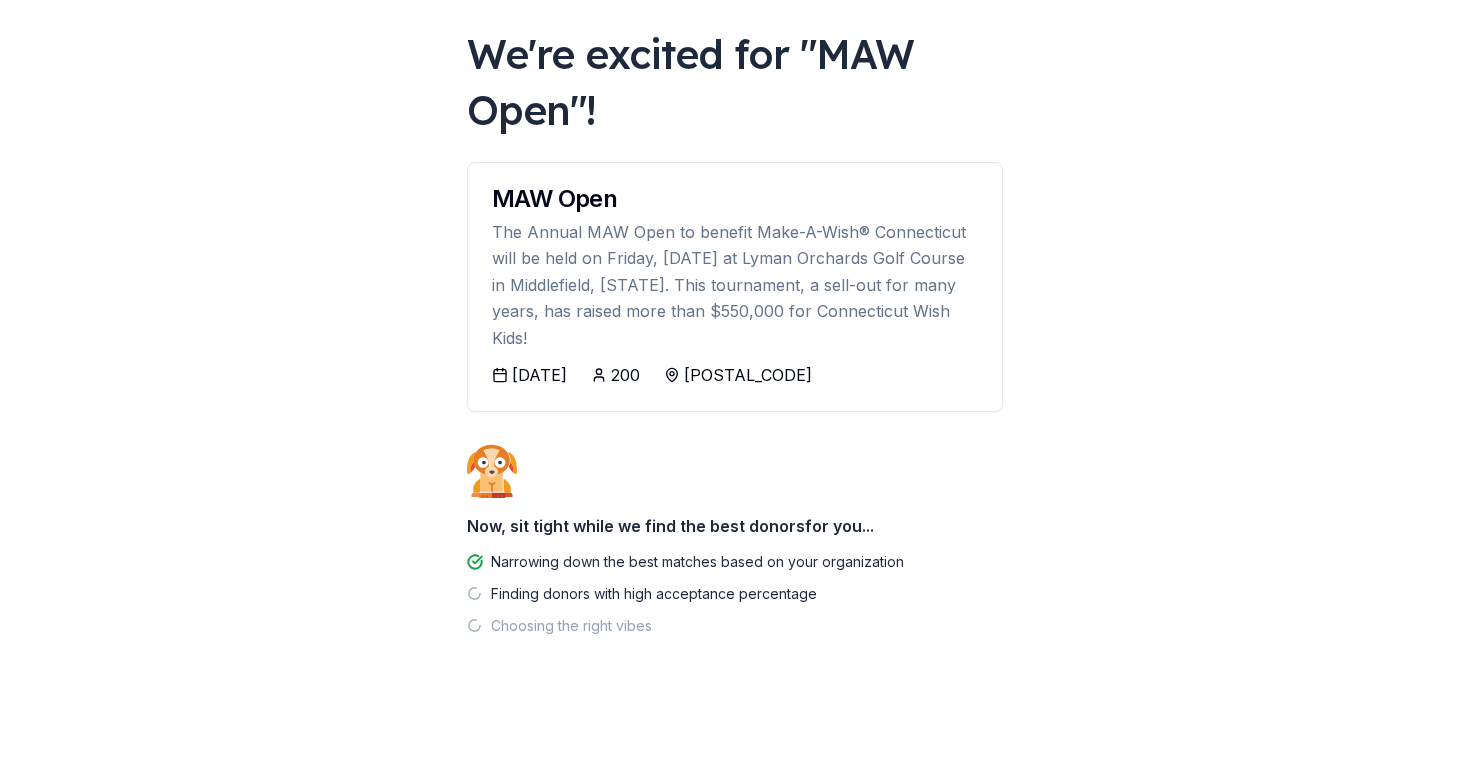 scroll, scrollTop: 110, scrollLeft: 0, axis: vertical 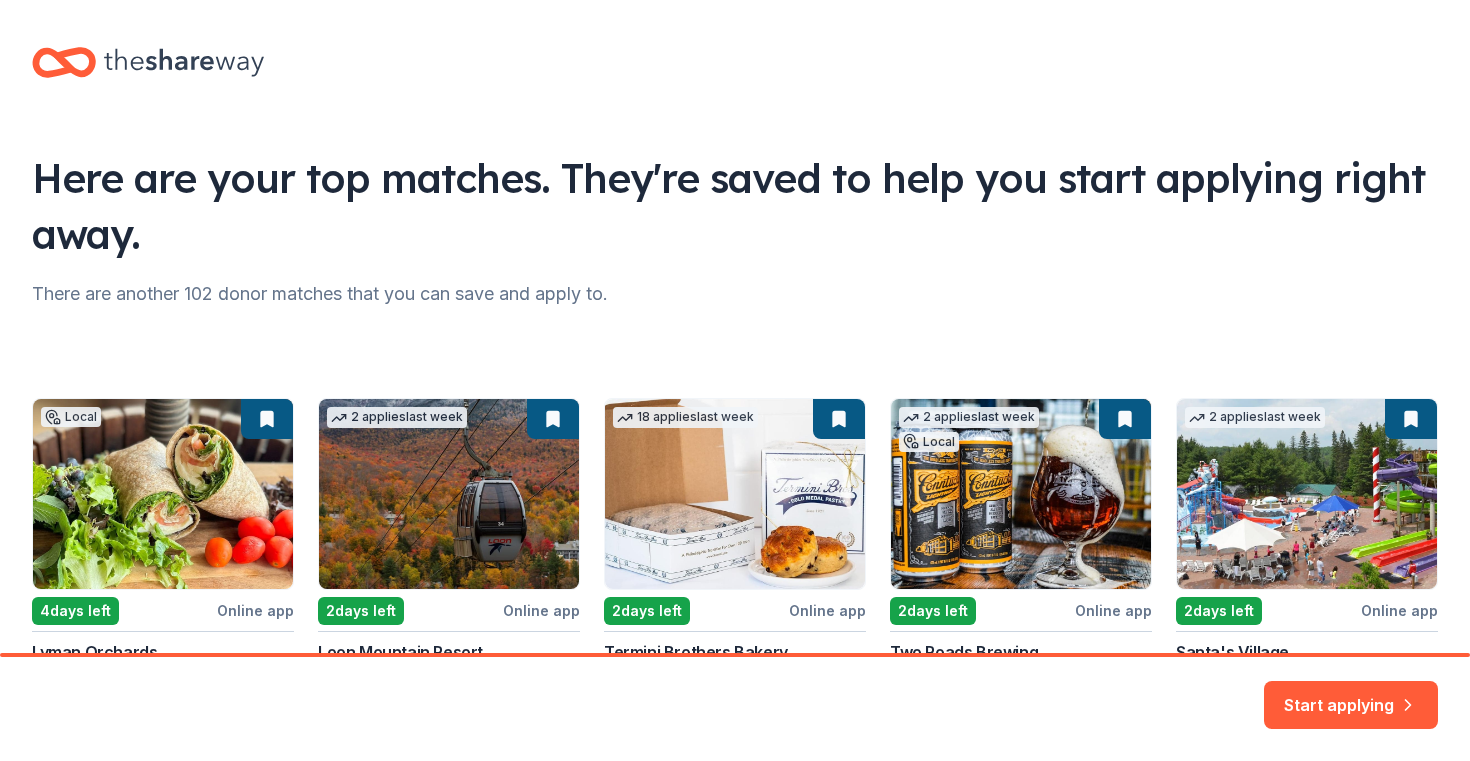 click on "Local 4  days left Online app Lyman Orchards New Food, gift cards, apparel 2   applies  last week 2  days left Online app Loon Mountain Resort New 2 adult lift tickets valid during the winter season, 2 day passes for summer/fall attractions 18   applies  last week 2  days left Online app Termini Brothers Bakery New Gift cards, product donations 2   applies  last week Local 2  days left Online app Two Roads Brewing New Beer, merchandise 2   applies  last week 2  days left Online app Santa's Village New Tickets" at bounding box center (735, 567) 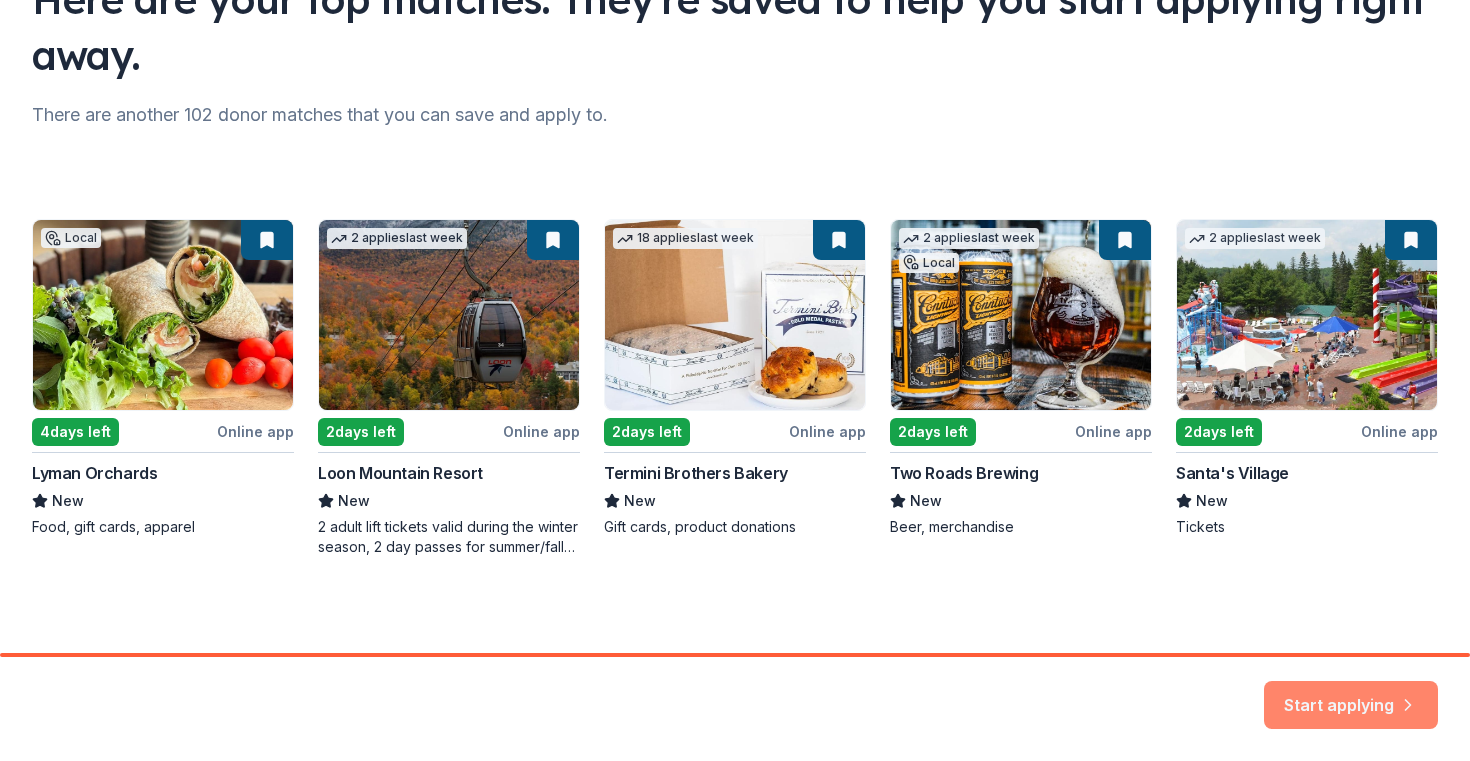 click on "Start applying" at bounding box center (1351, 693) 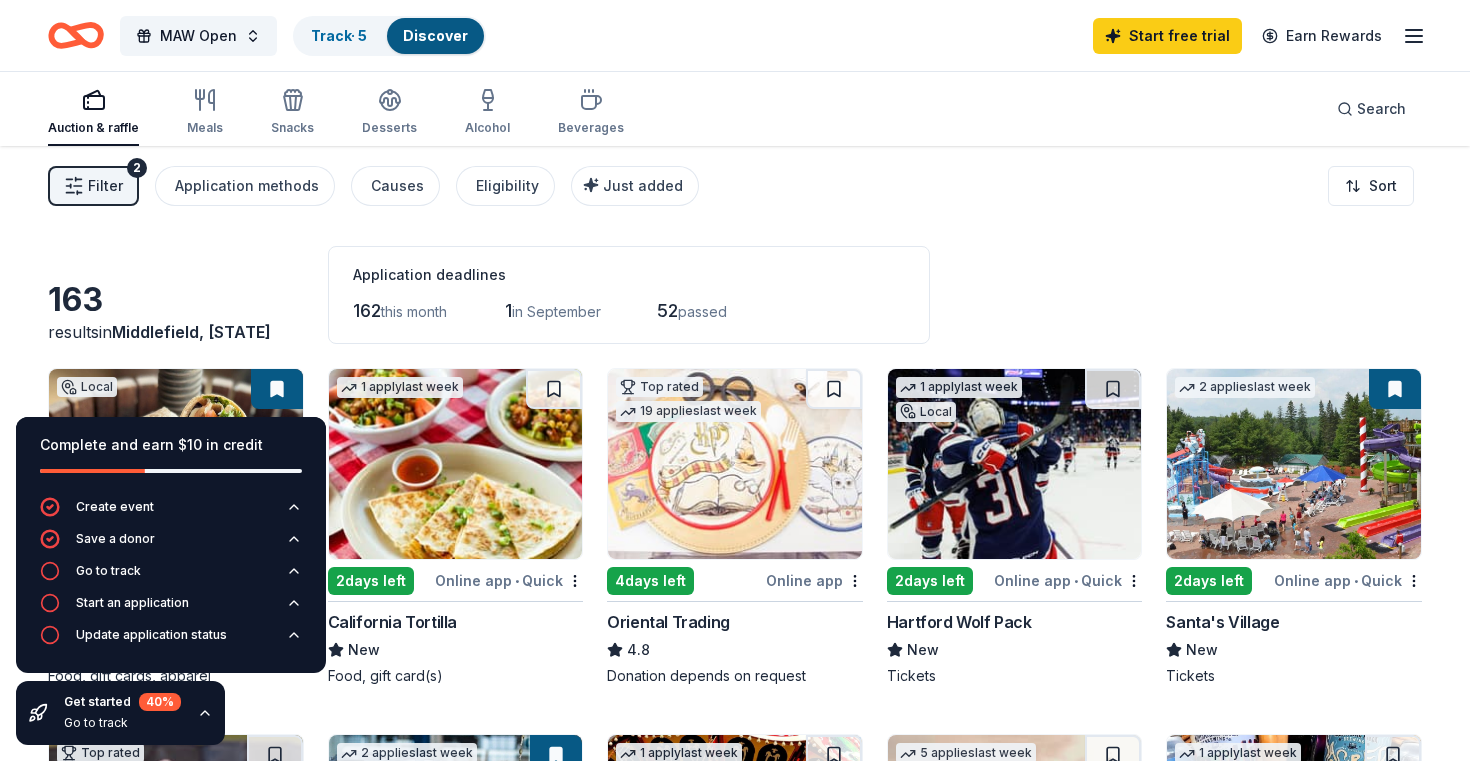 click on "Filter 2 Application methods Causes Eligibility Just added Sort" at bounding box center [735, 186] 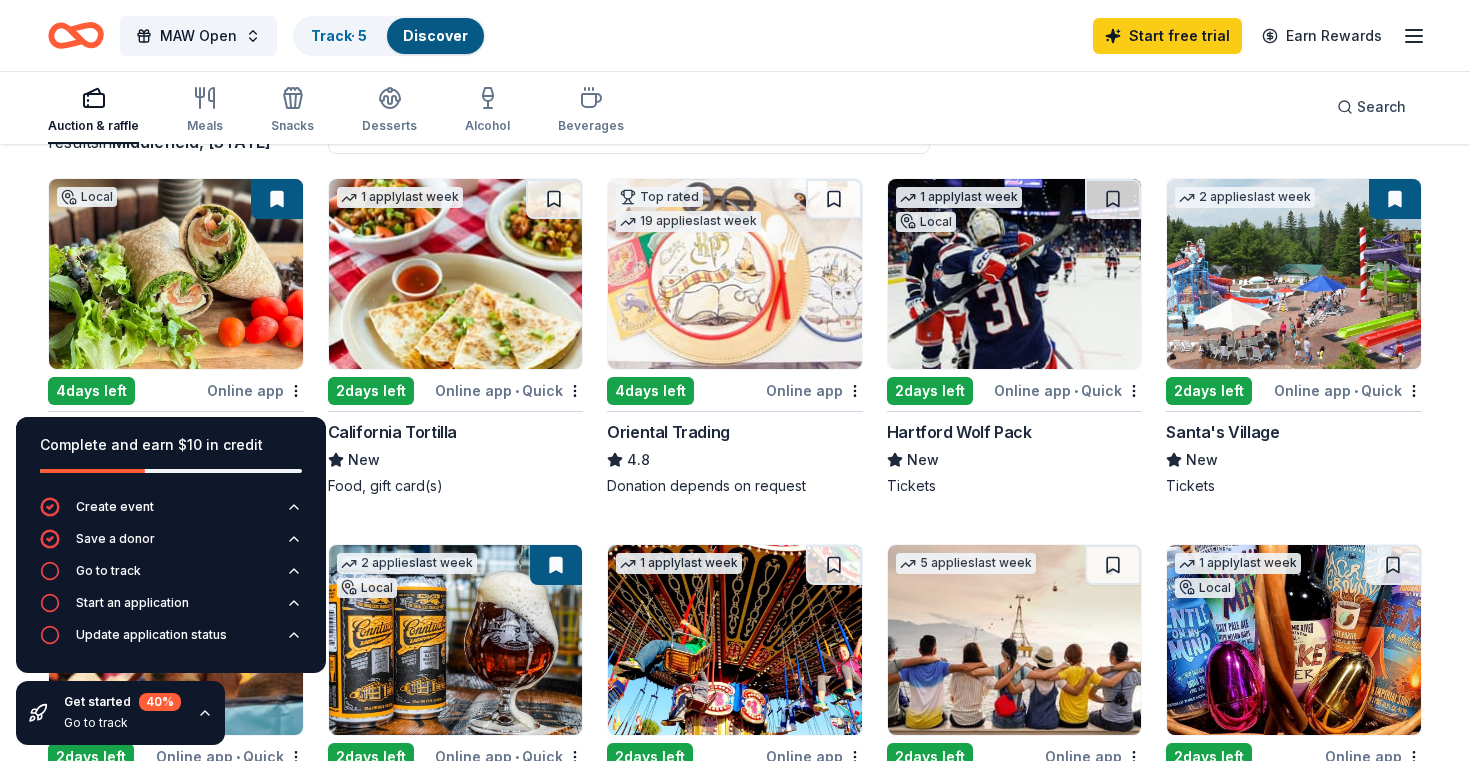 scroll, scrollTop: 39, scrollLeft: 0, axis: vertical 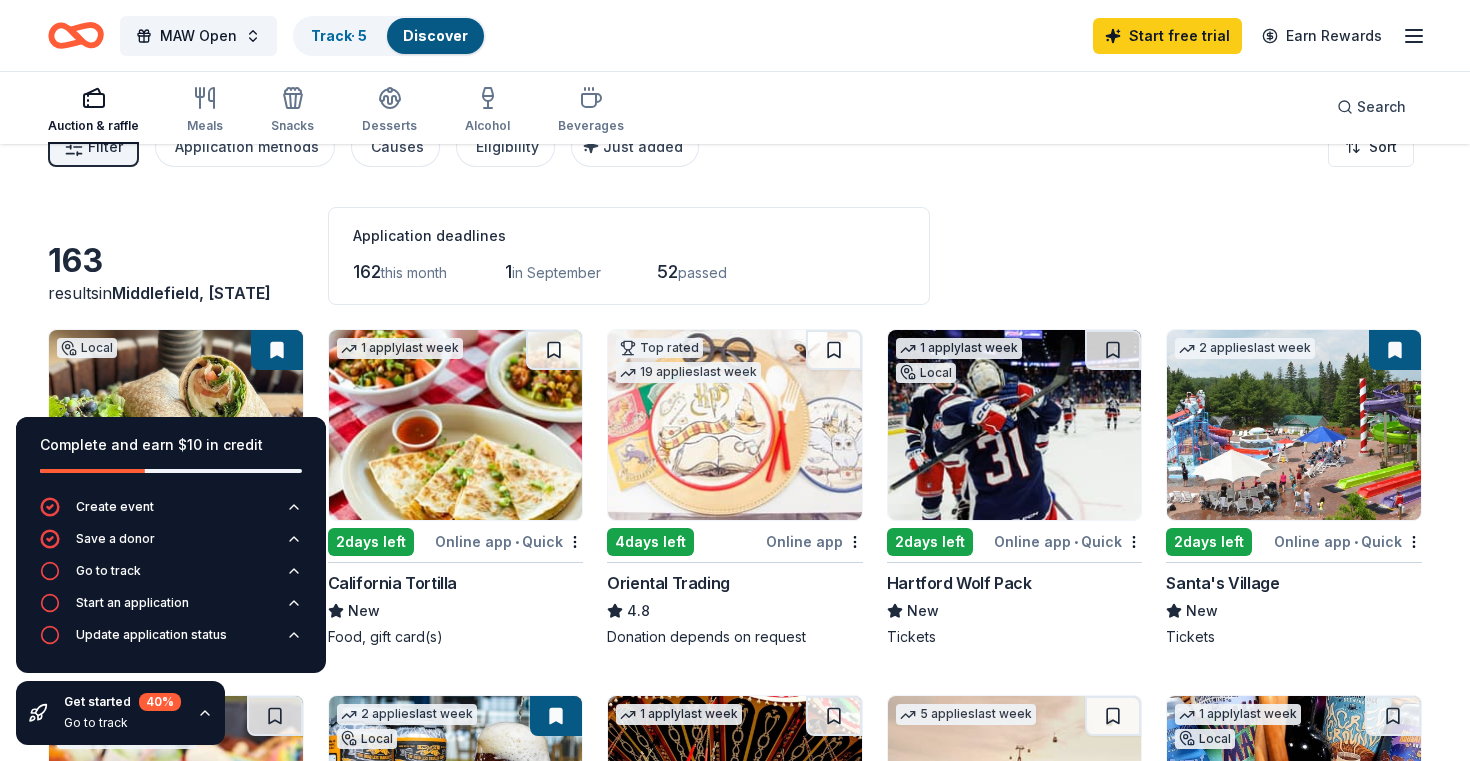 click 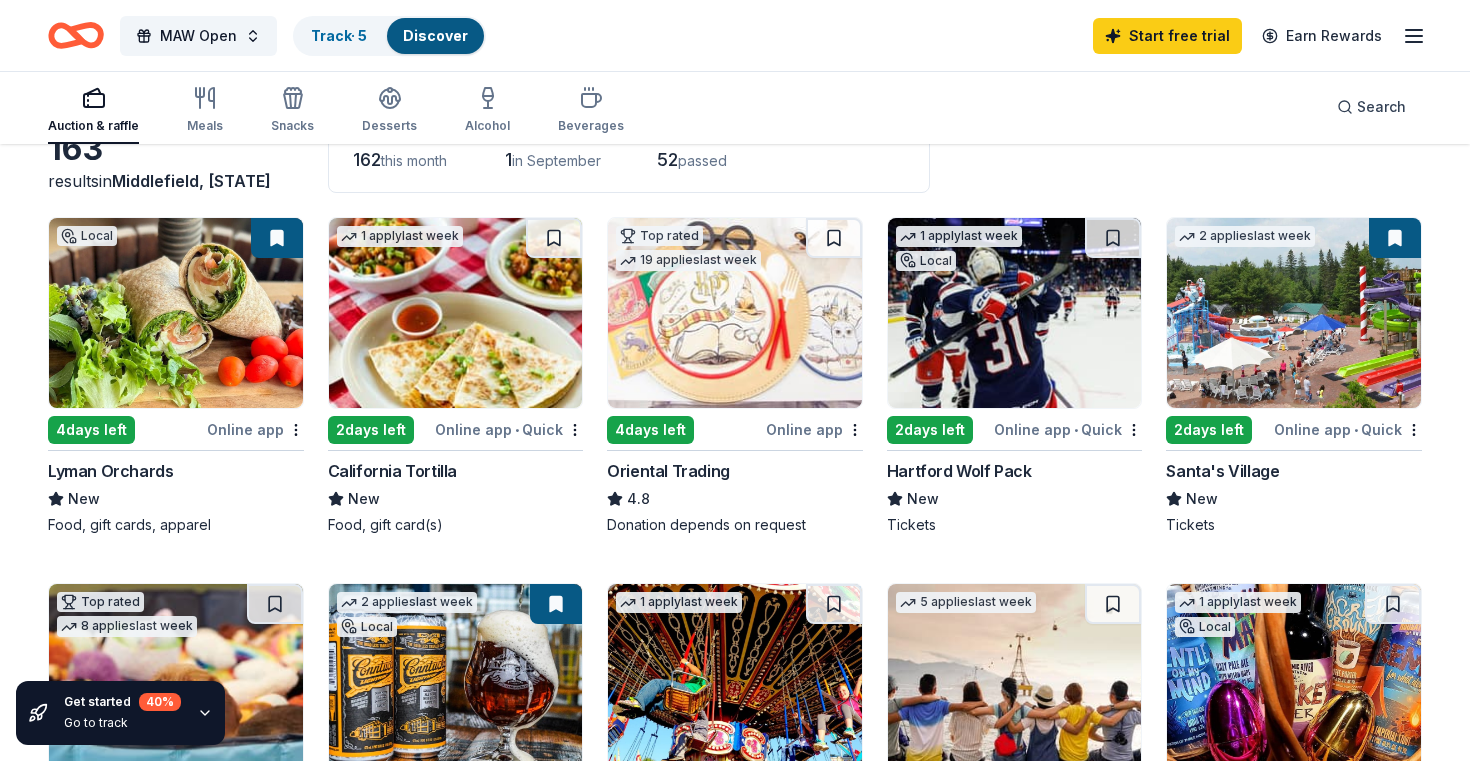 scroll, scrollTop: 152, scrollLeft: 0, axis: vertical 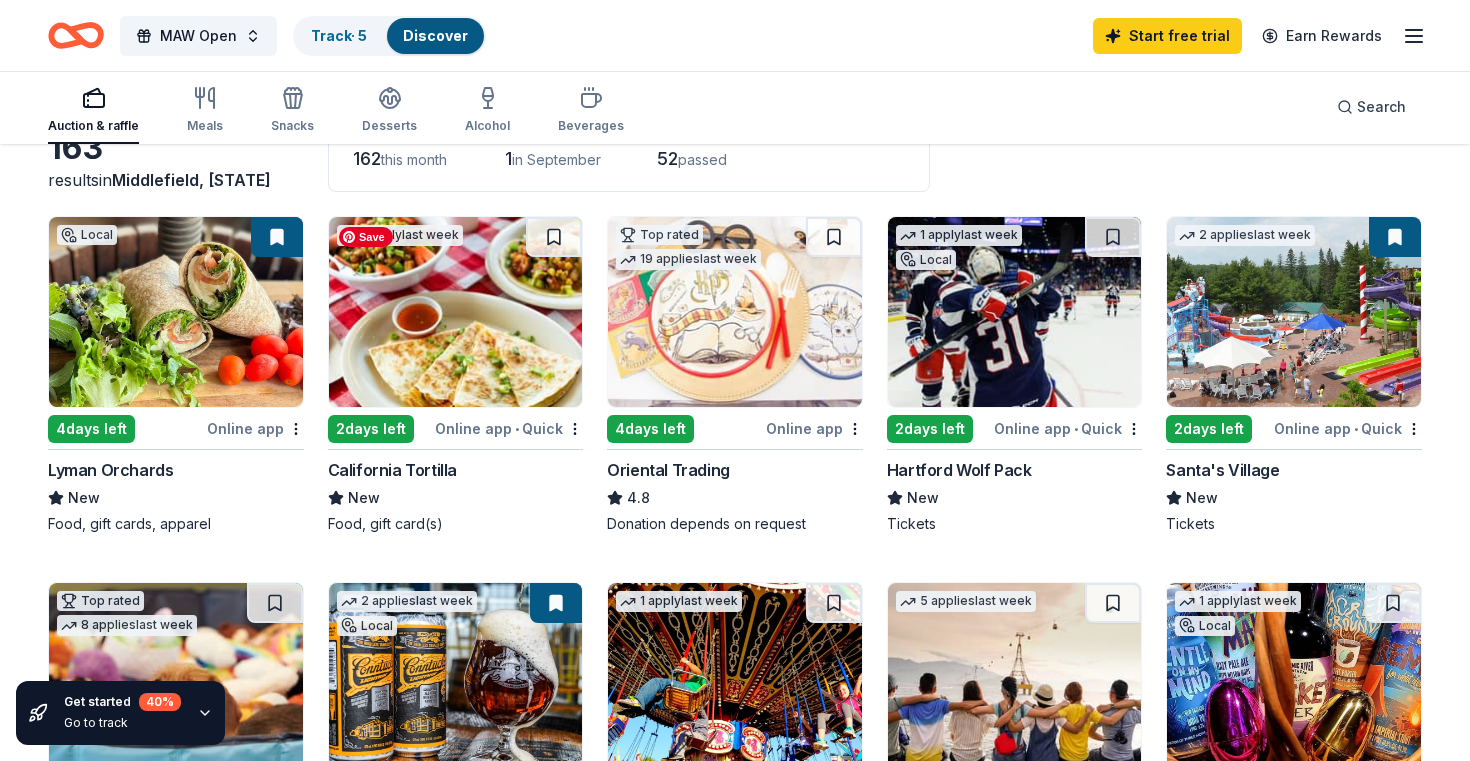 click at bounding box center [456, 312] 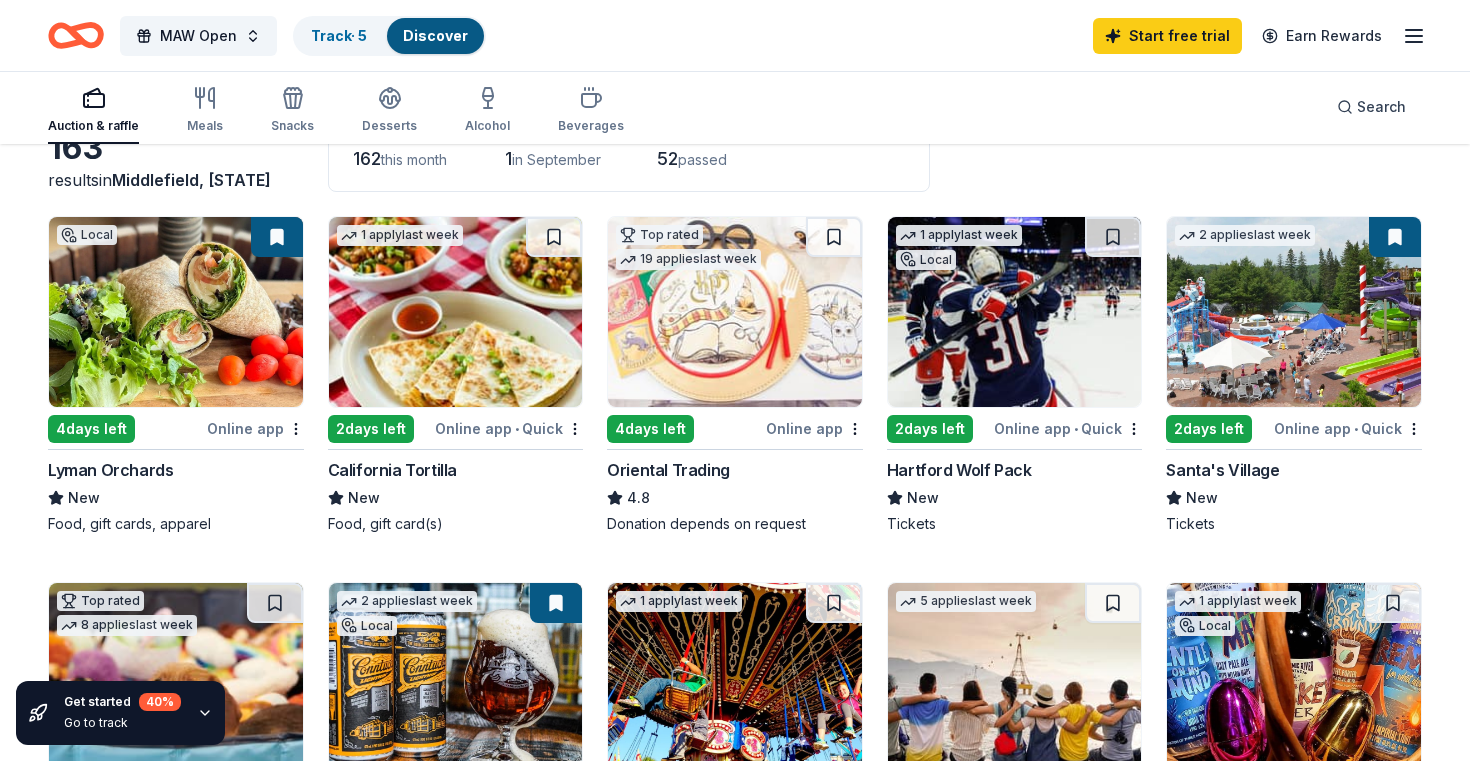 scroll, scrollTop: 113, scrollLeft: 0, axis: vertical 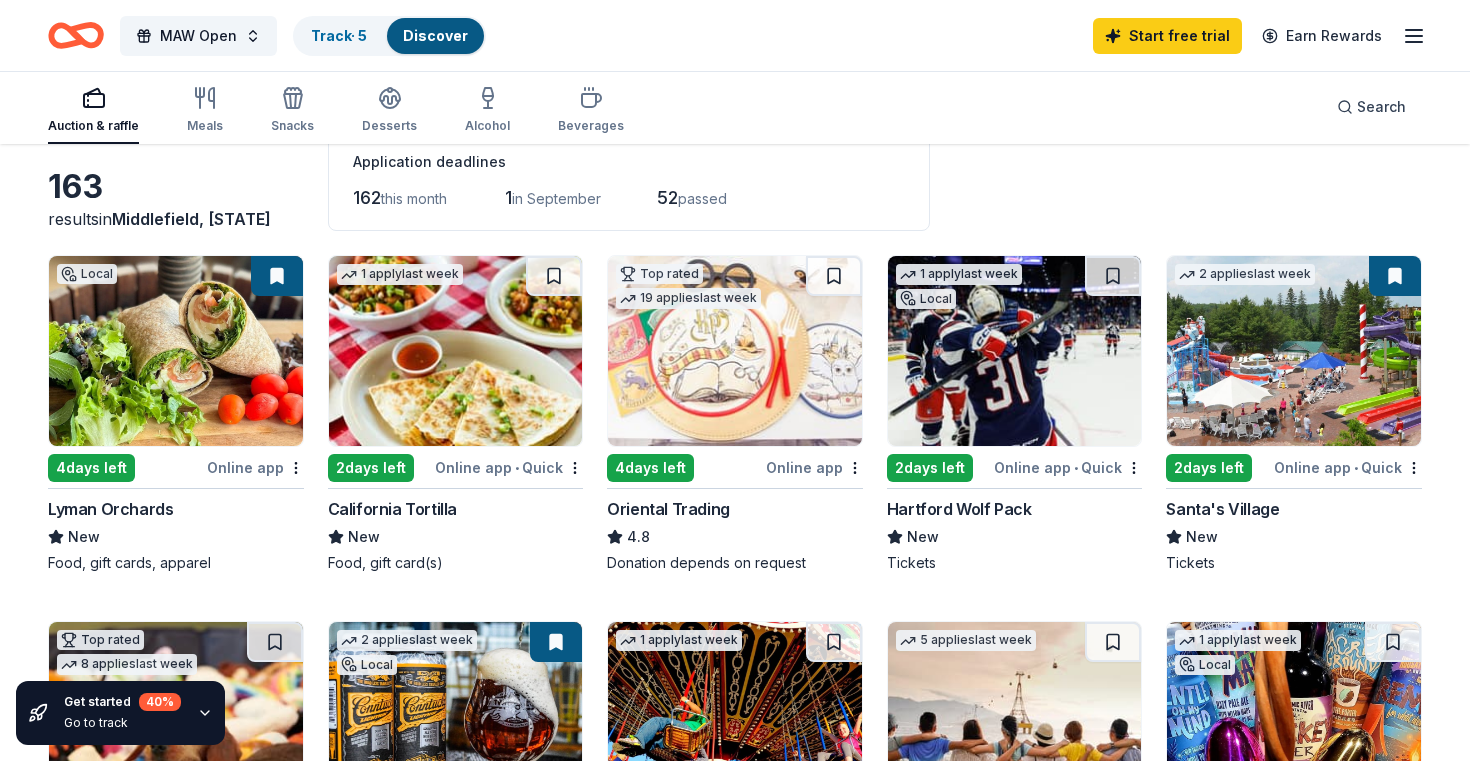 click on "Oriental Trading" at bounding box center [668, 509] 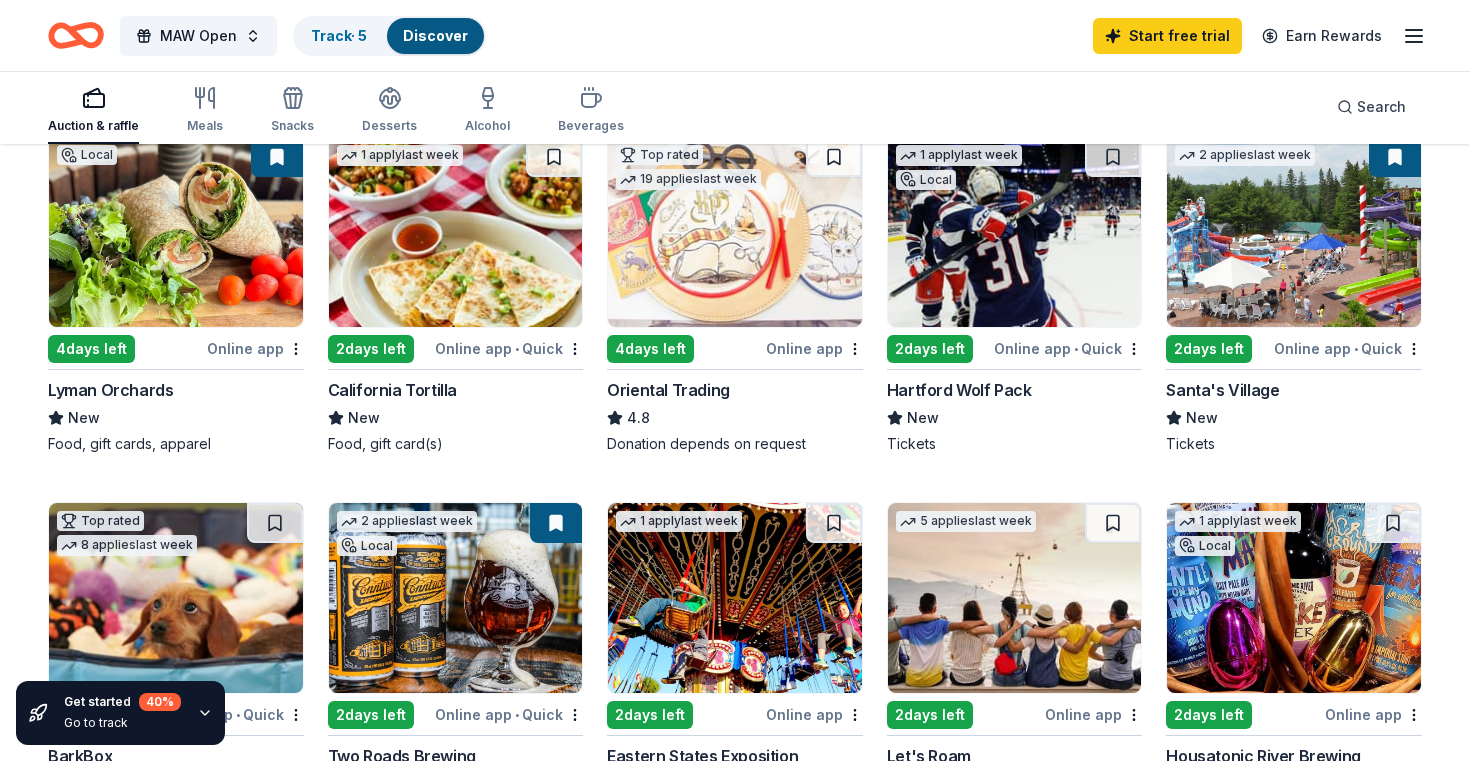 click on "Hartford Wolf Pack" at bounding box center (959, 390) 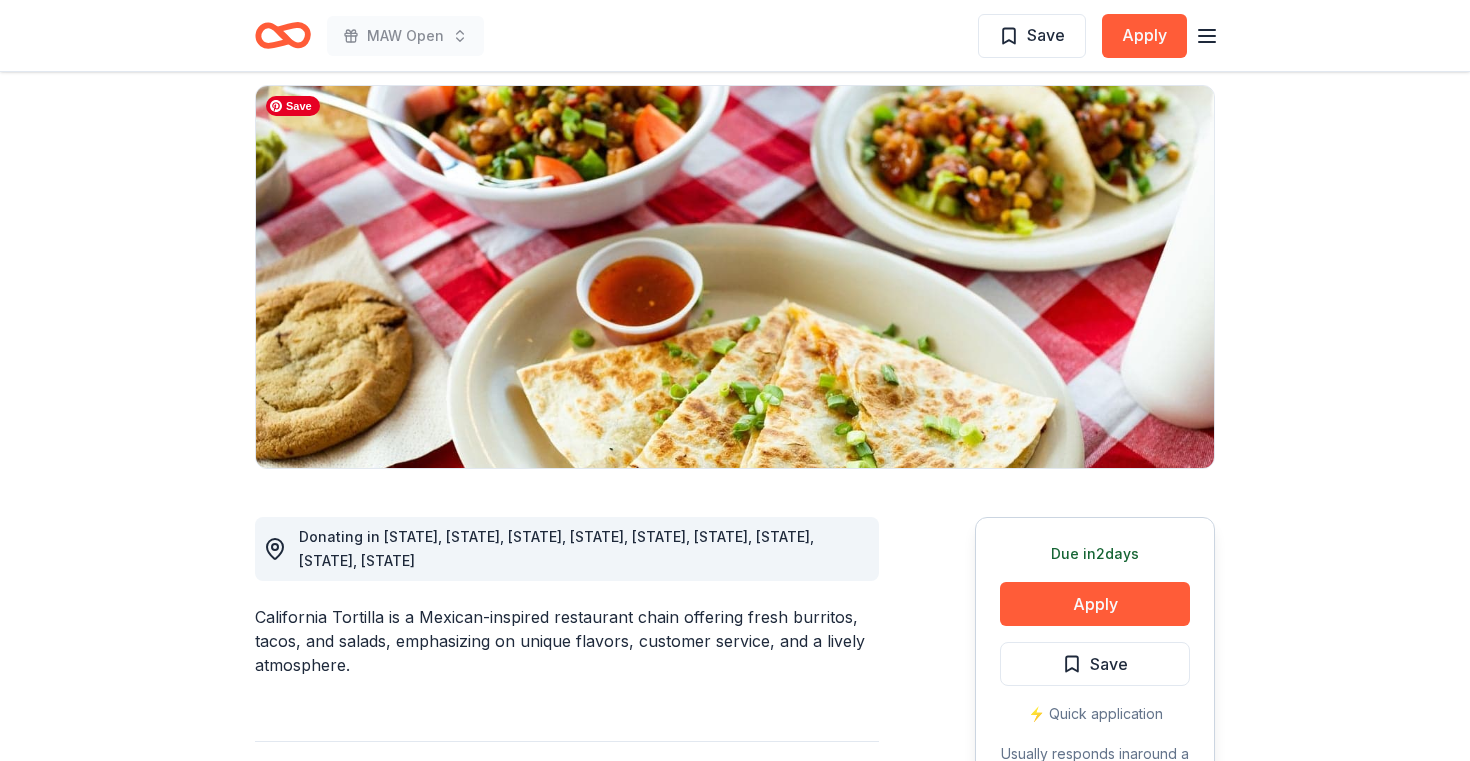 scroll, scrollTop: 0, scrollLeft: 0, axis: both 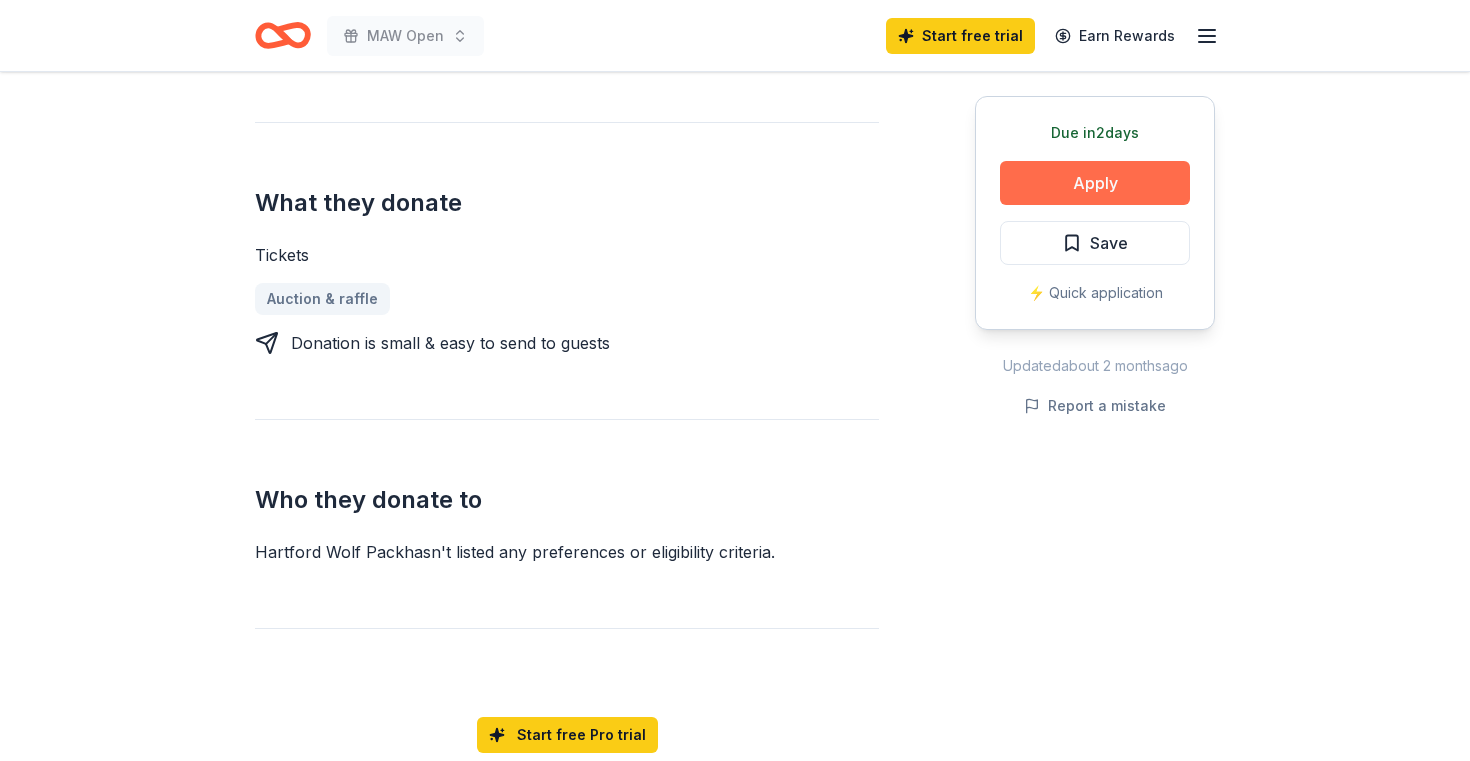 click on "Apply" at bounding box center (1095, 183) 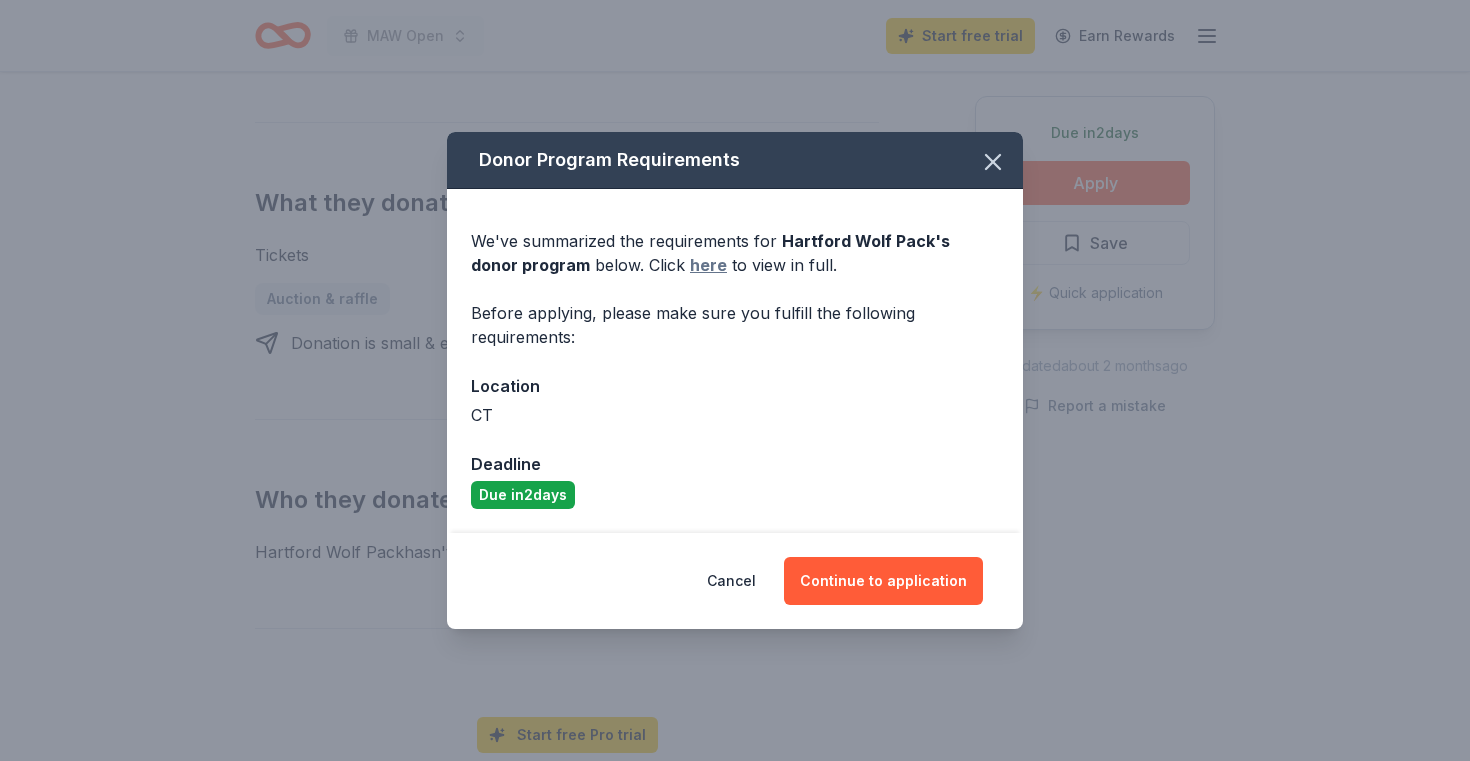 click on "here" at bounding box center [708, 265] 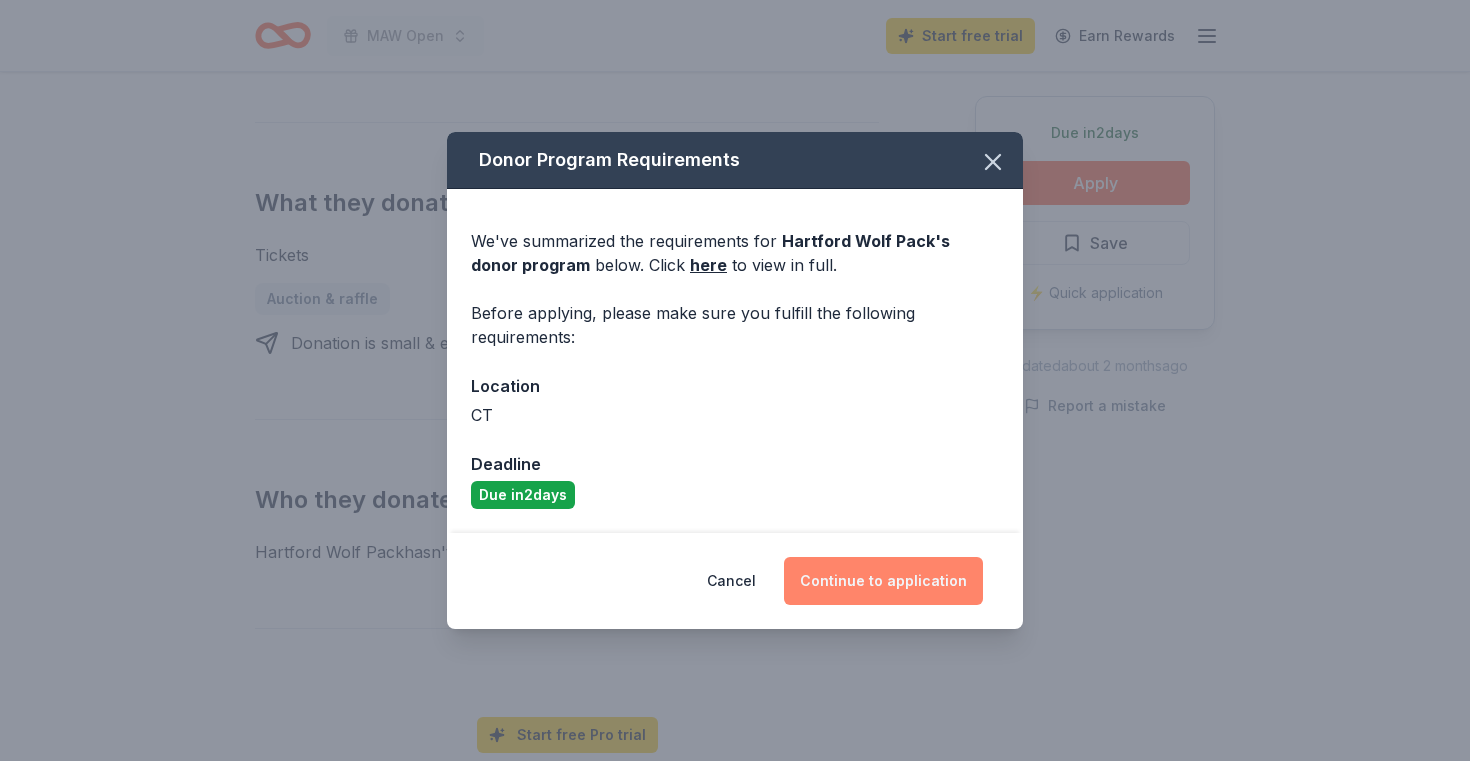 click on "Continue to application" at bounding box center (883, 581) 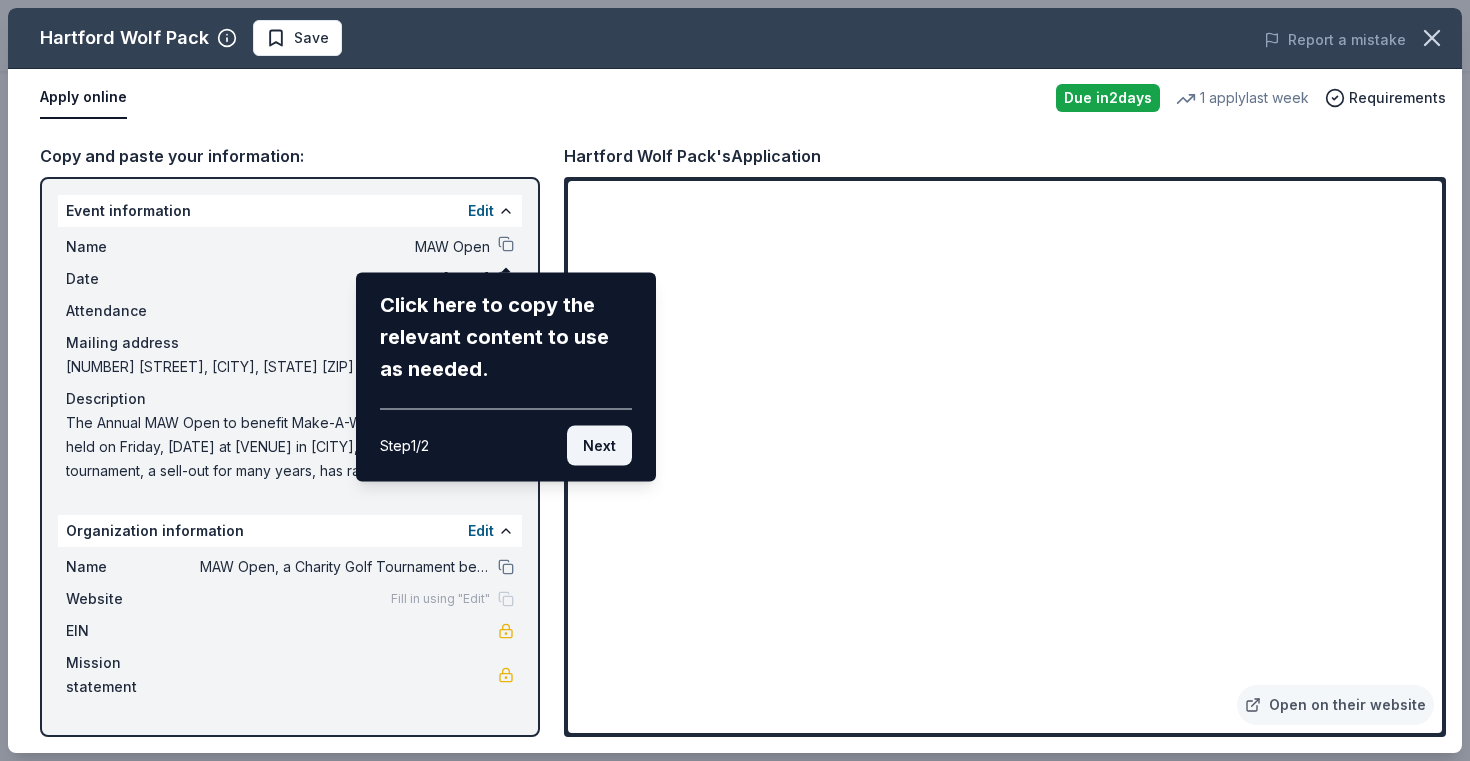 click on "Next" at bounding box center (599, 446) 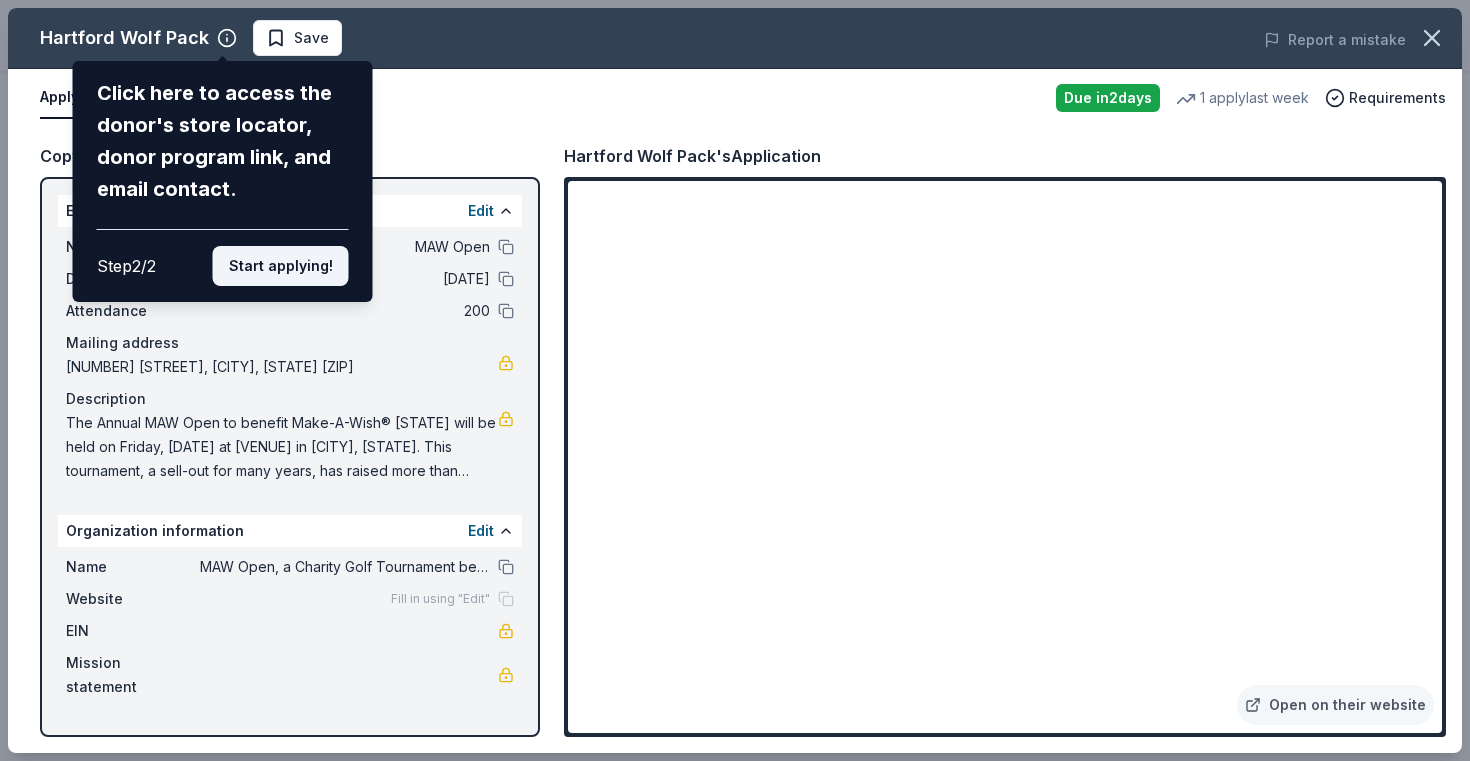 click on "Start applying!" at bounding box center [281, 266] 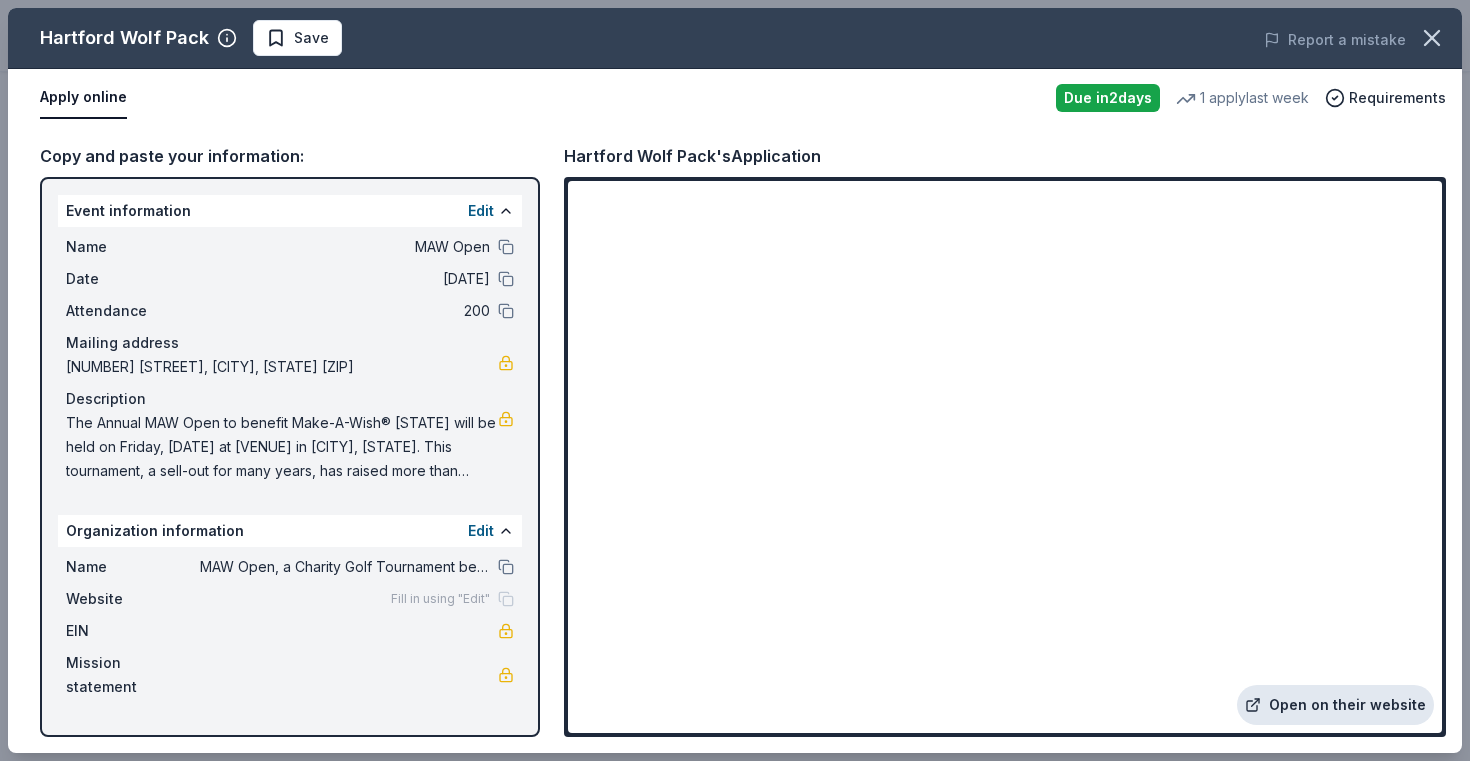 click on "Open on their website" at bounding box center (1335, 705) 